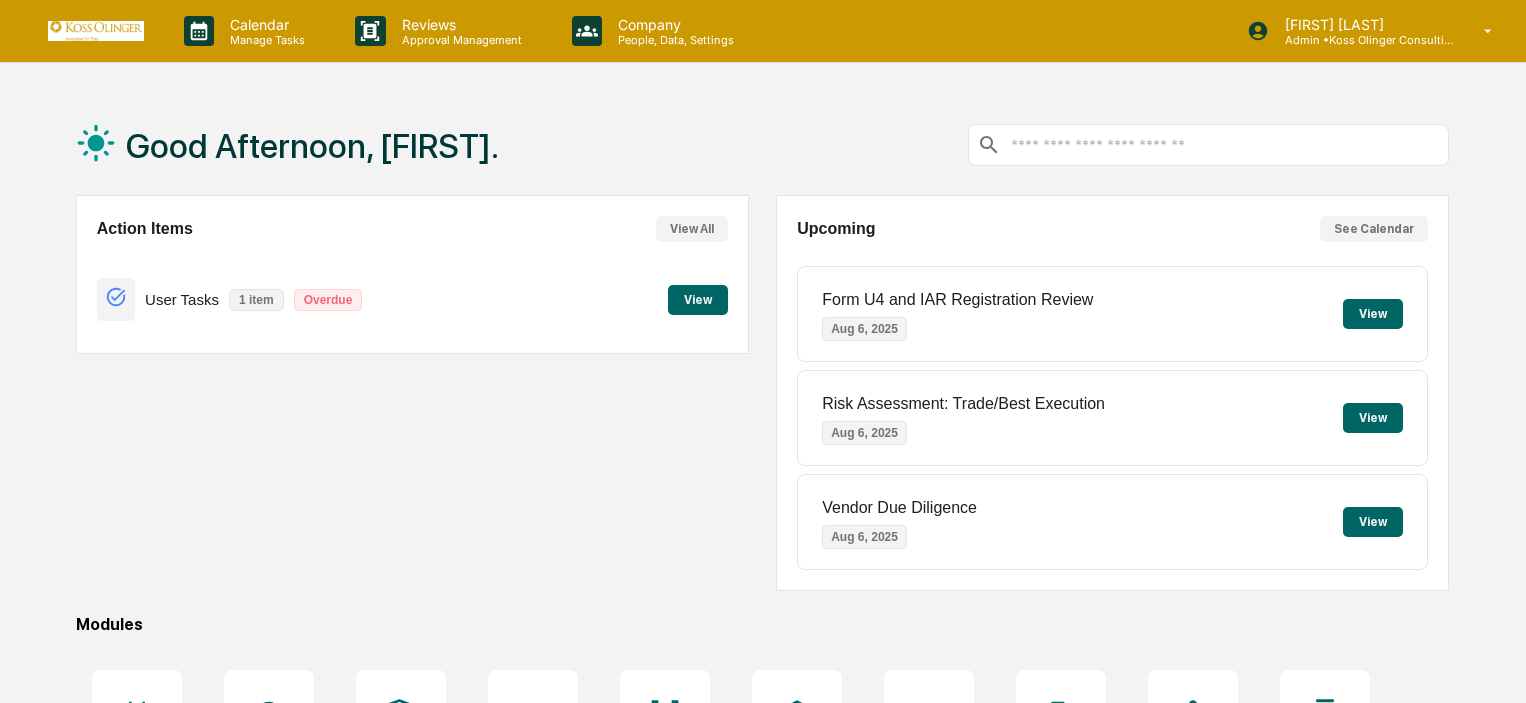 scroll, scrollTop: 0, scrollLeft: 0, axis: both 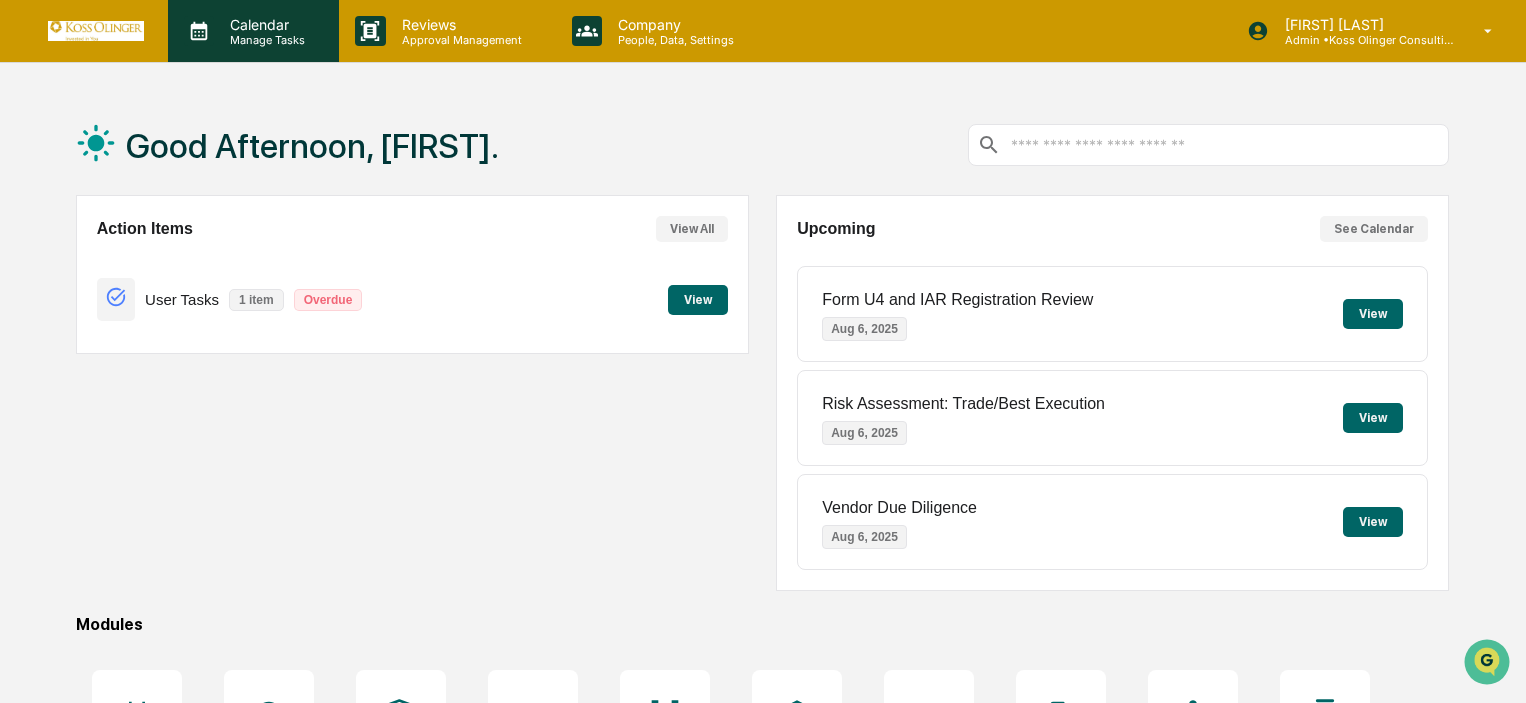 click on "Calendar" at bounding box center [264, 24] 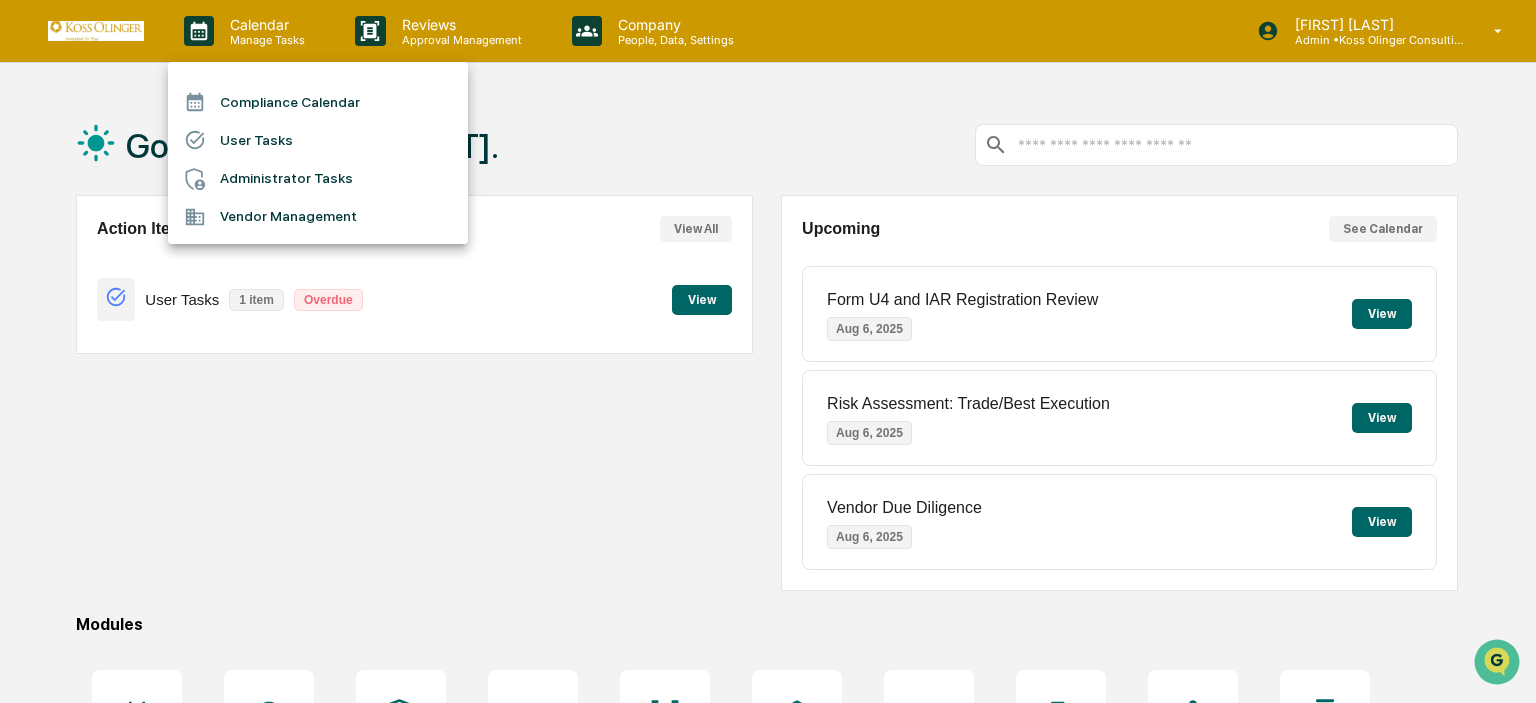 click at bounding box center (768, 351) 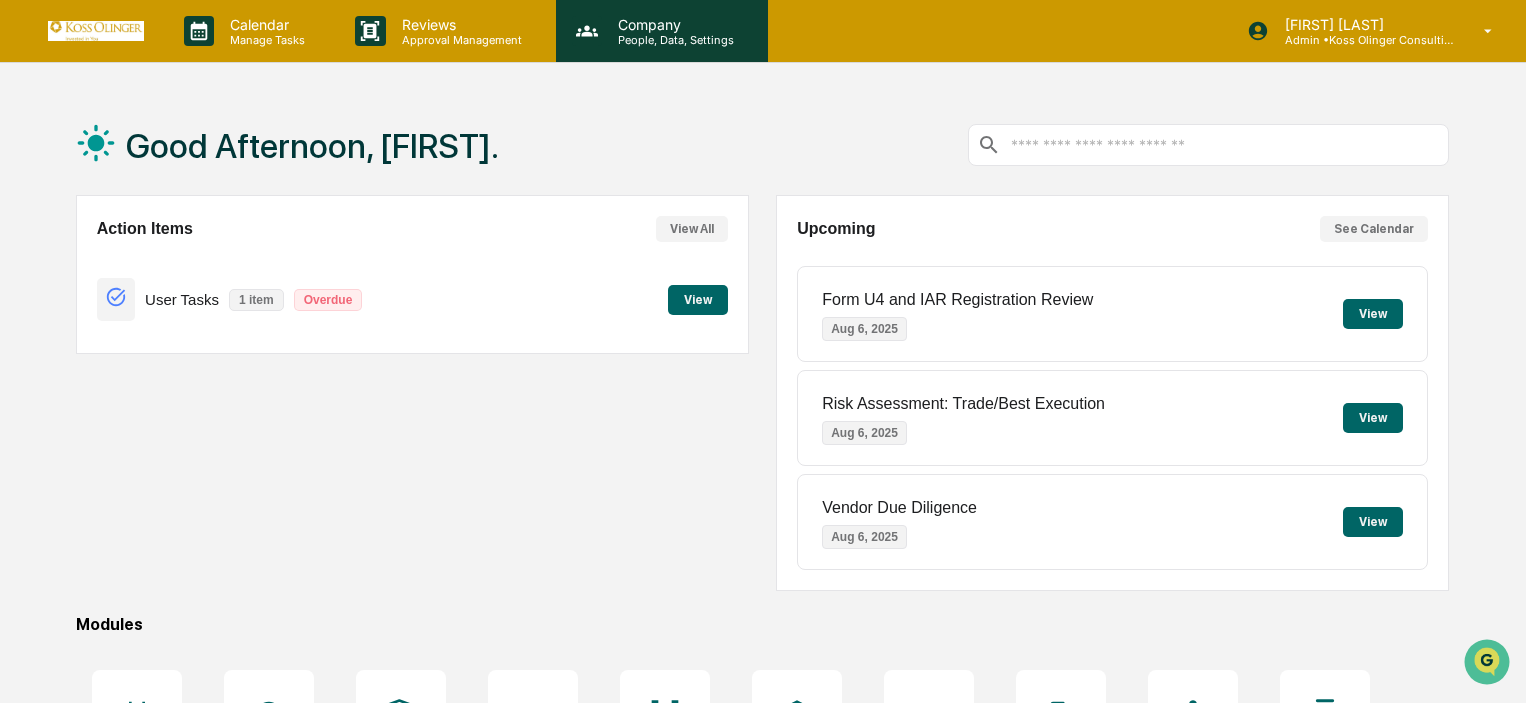 click on "Company People, Data, Settings" at bounding box center (662, 31) 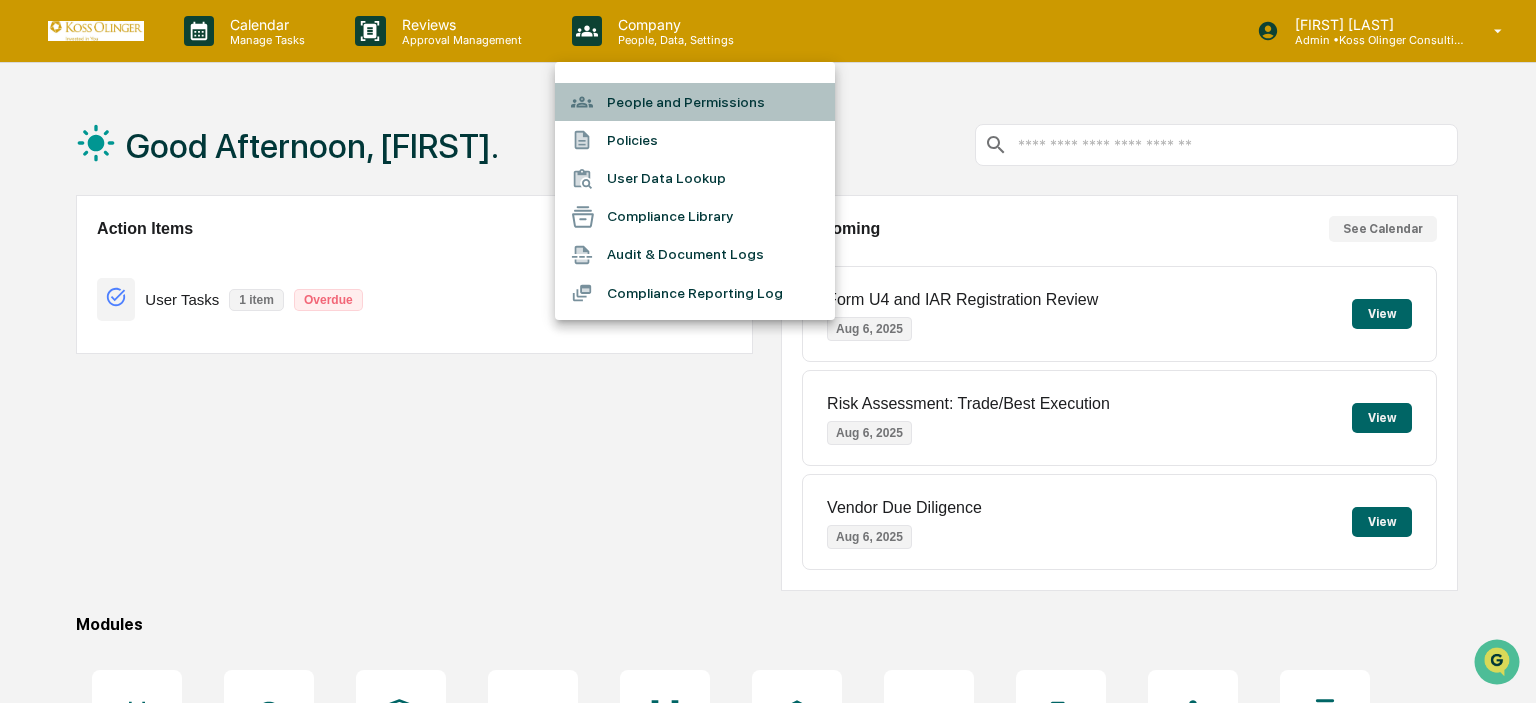 click on "People and Permissions" at bounding box center [695, 102] 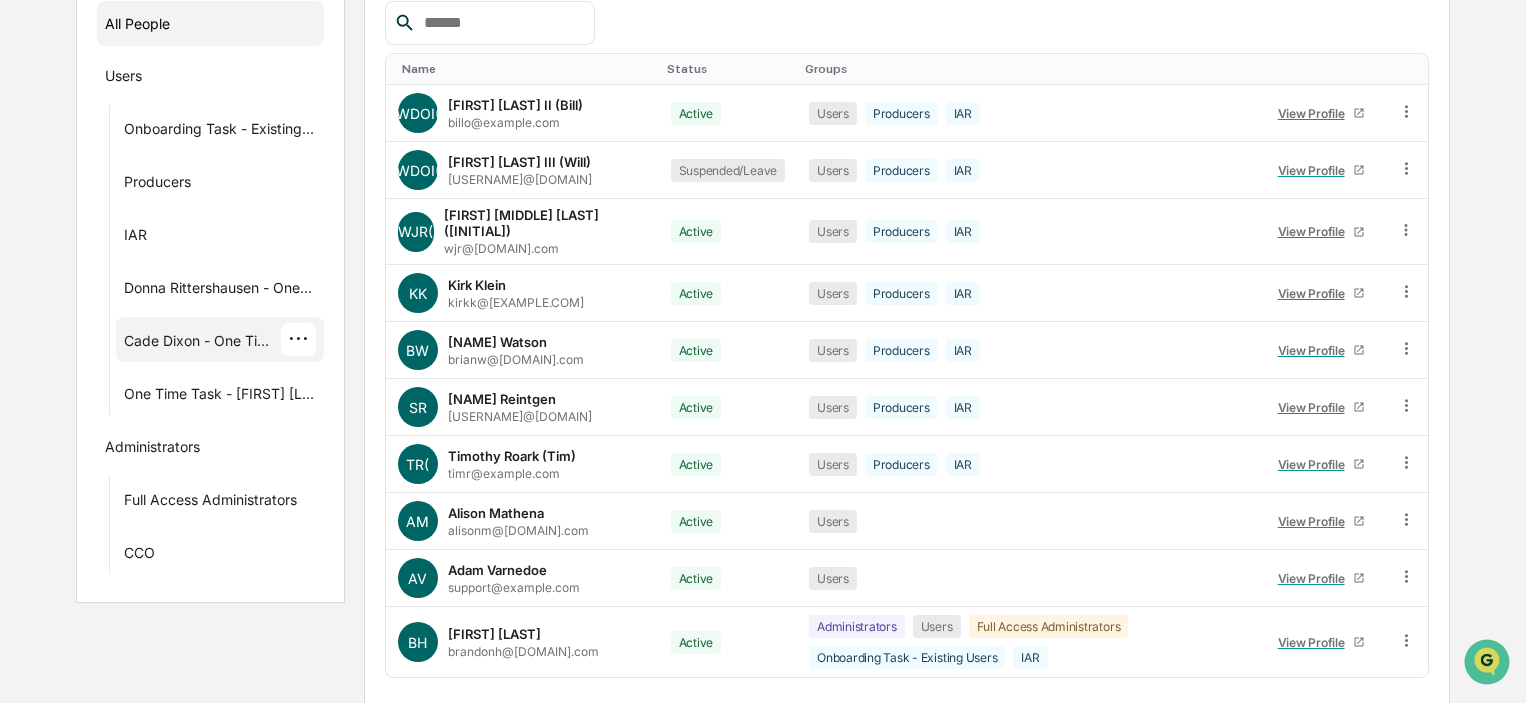 scroll, scrollTop: 355, scrollLeft: 0, axis: vertical 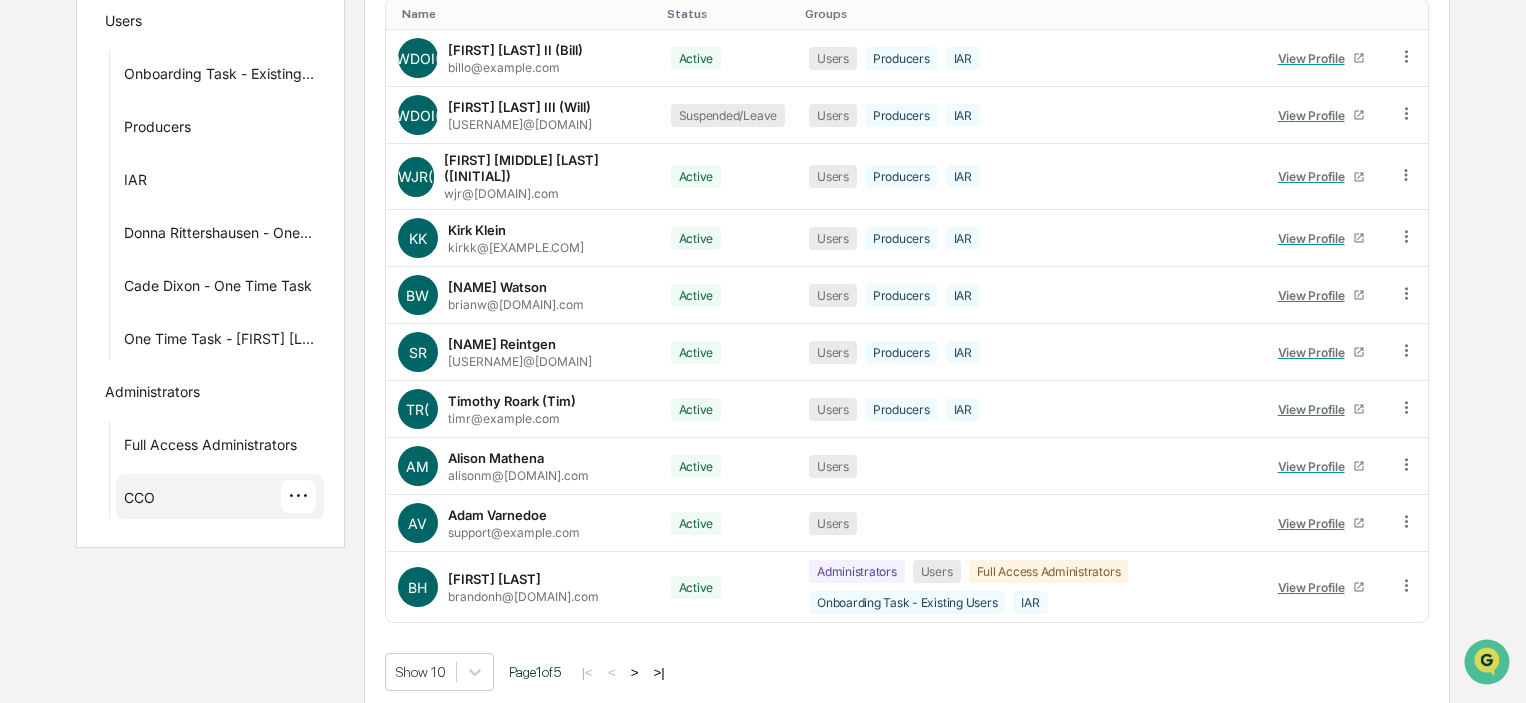 click on "CCO ···" at bounding box center (220, 496) 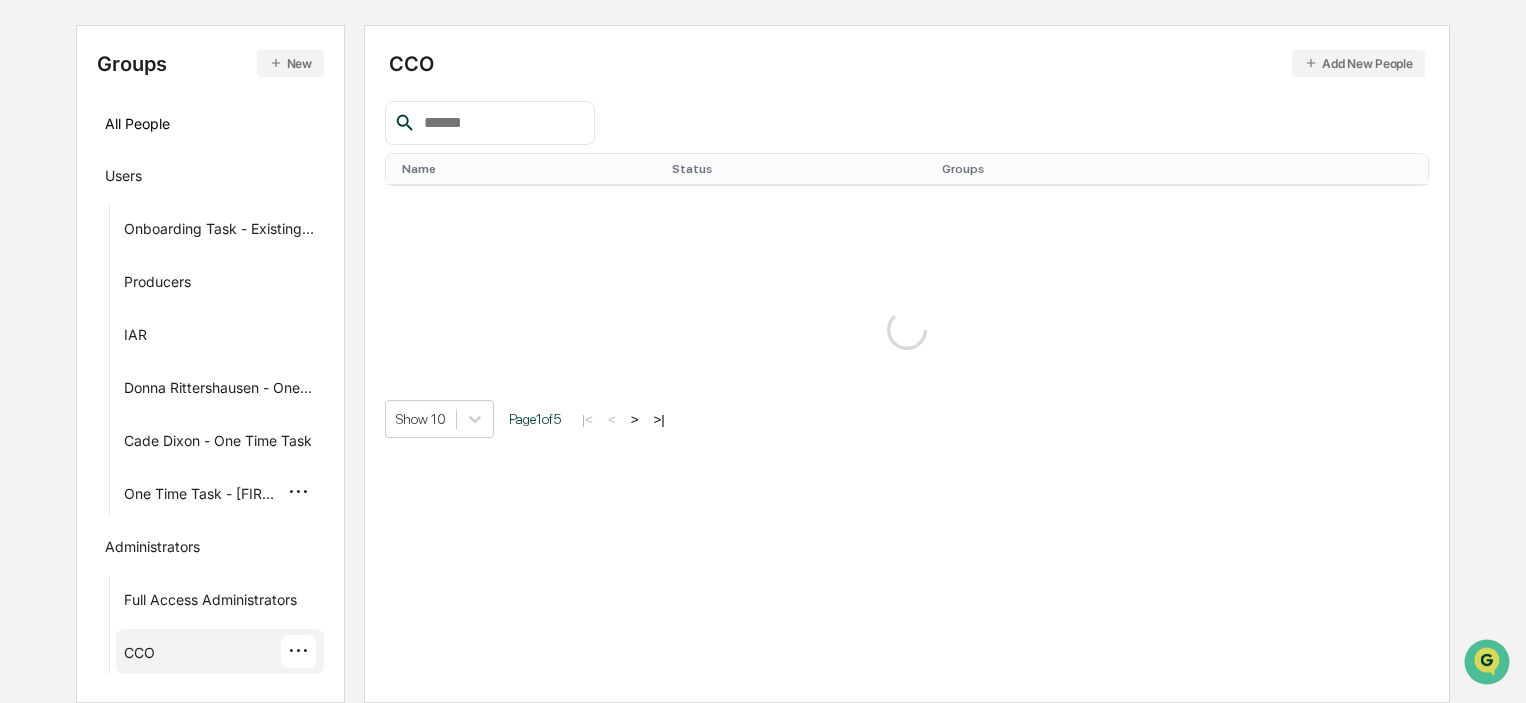 scroll, scrollTop: 200, scrollLeft: 0, axis: vertical 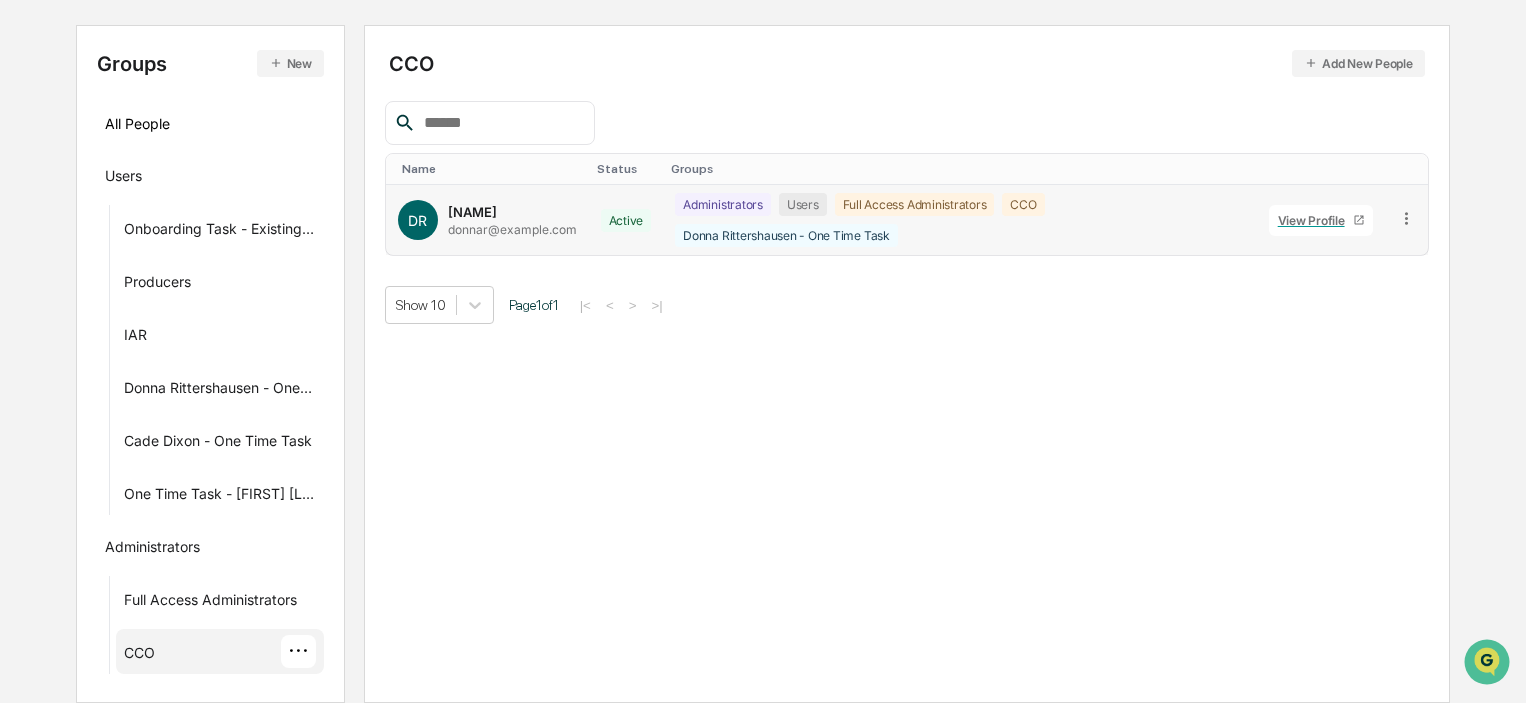 click on "View Profile" at bounding box center [1315, 220] 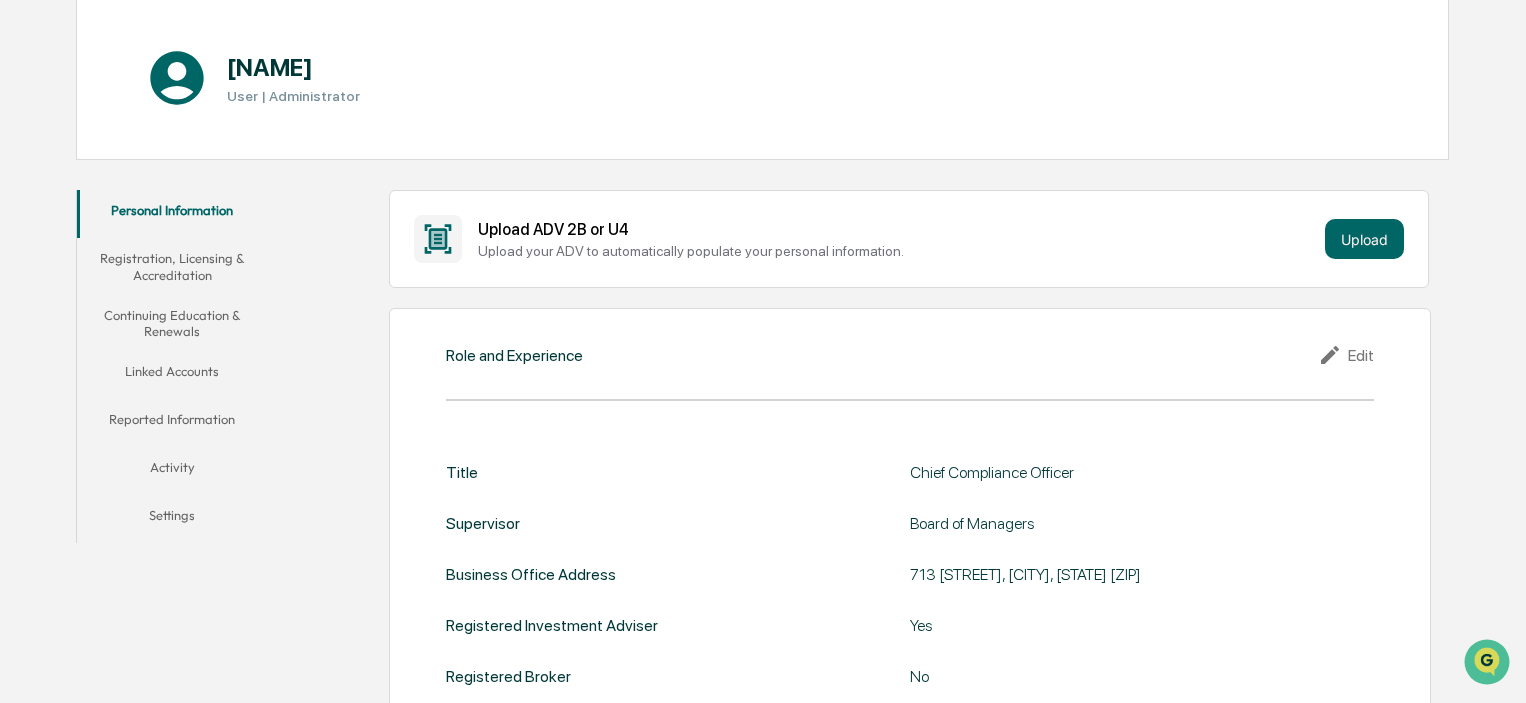 click on "Registration, Licensing & Accreditation" at bounding box center (172, 266) 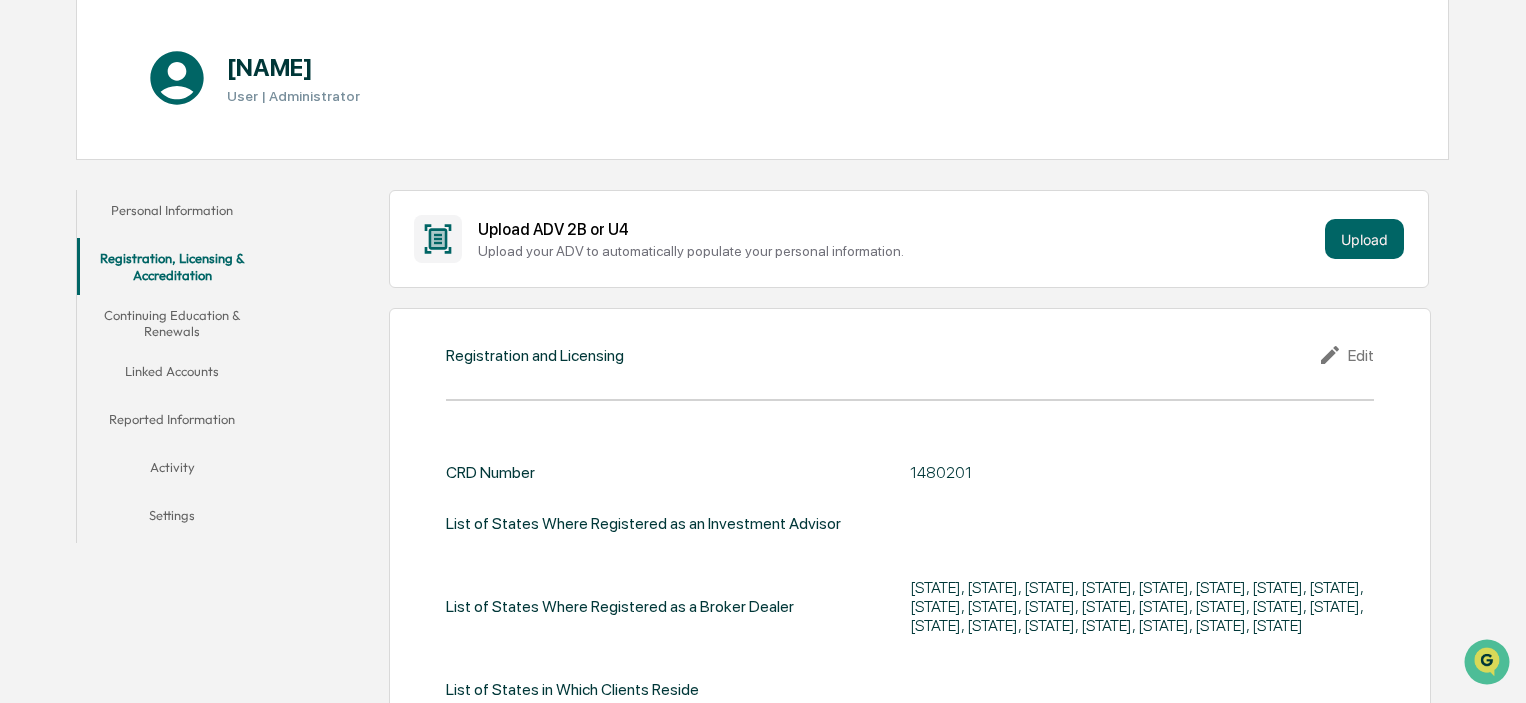 click on "Continuing Education & Renewals" at bounding box center (172, 323) 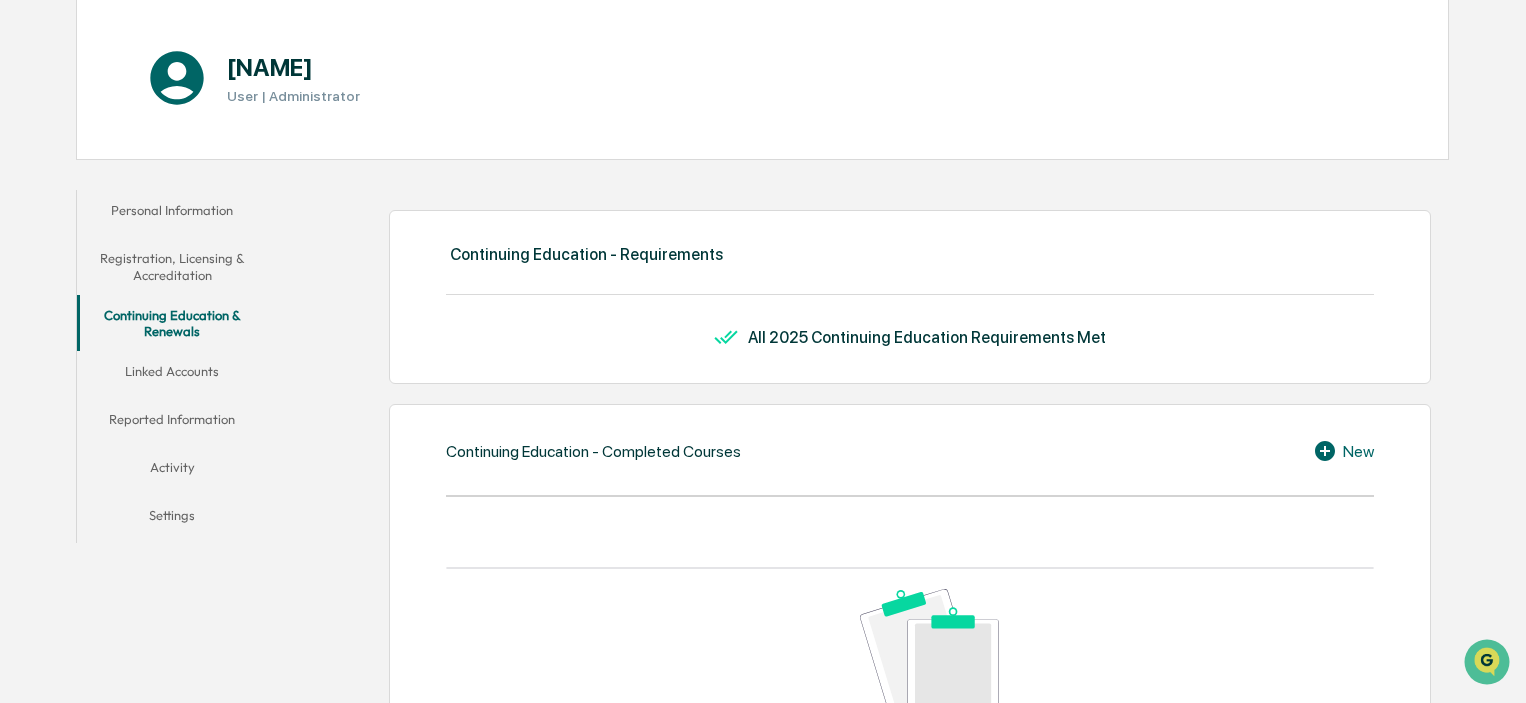 drag, startPoint x: 196, startPoint y: 355, endPoint x: 208, endPoint y: 434, distance: 79.9062 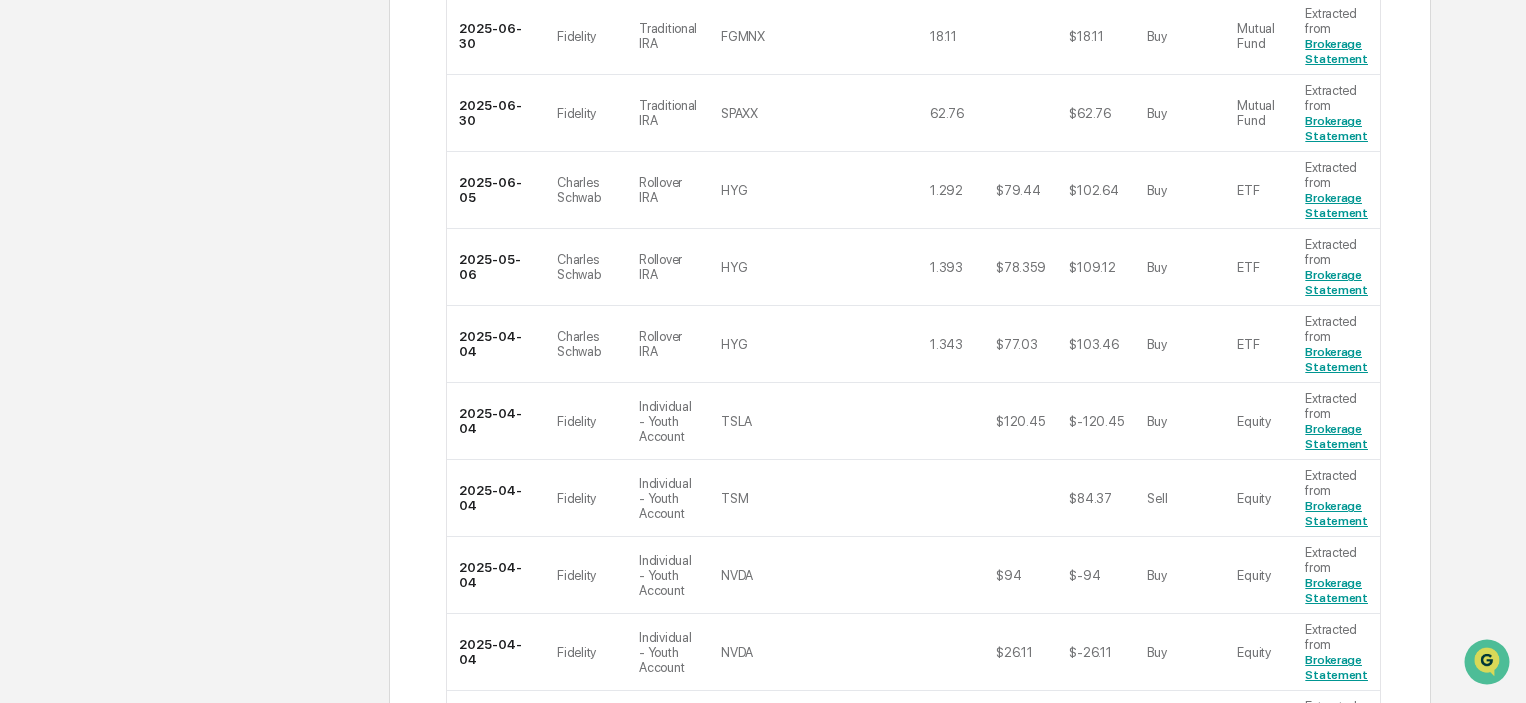 scroll, scrollTop: 0, scrollLeft: 0, axis: both 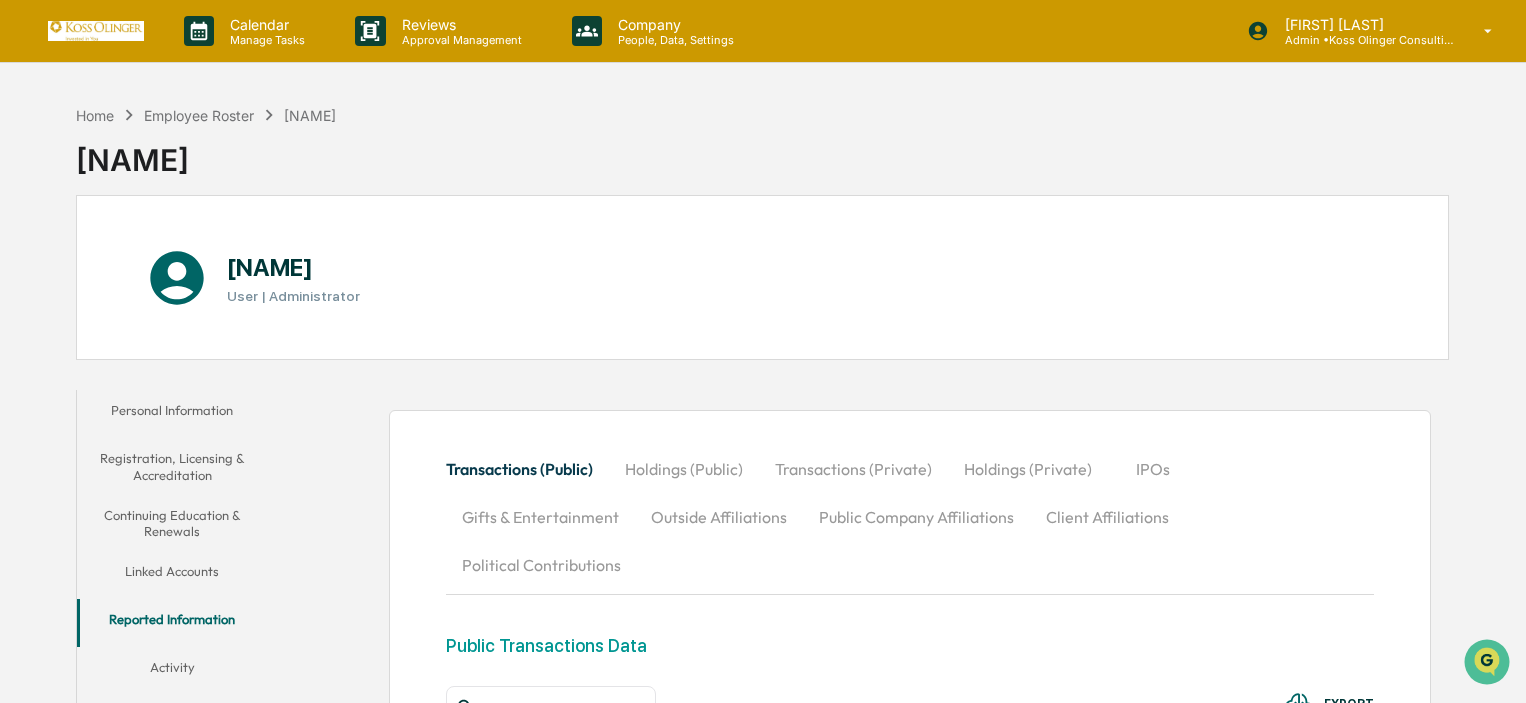 click on "Activity" at bounding box center [172, 671] 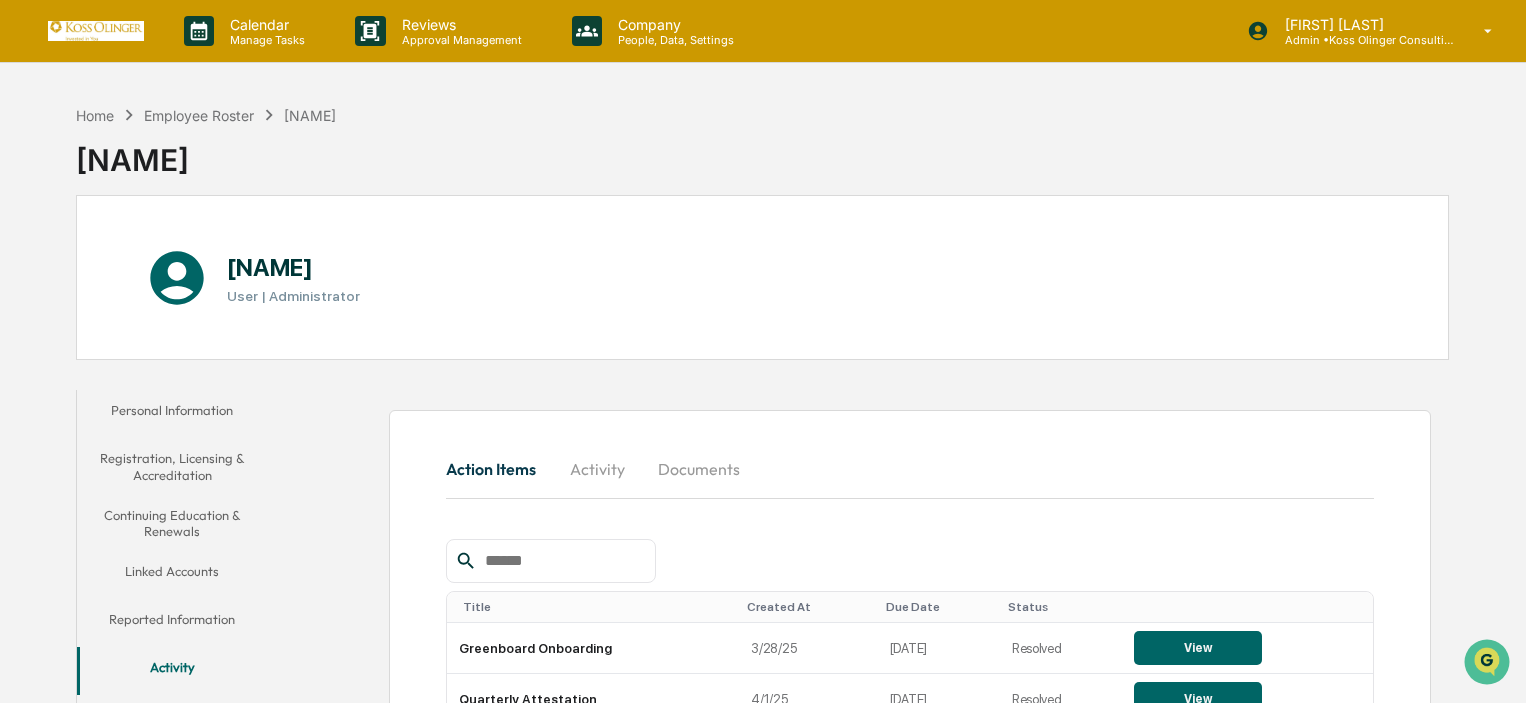 scroll, scrollTop: 237, scrollLeft: 0, axis: vertical 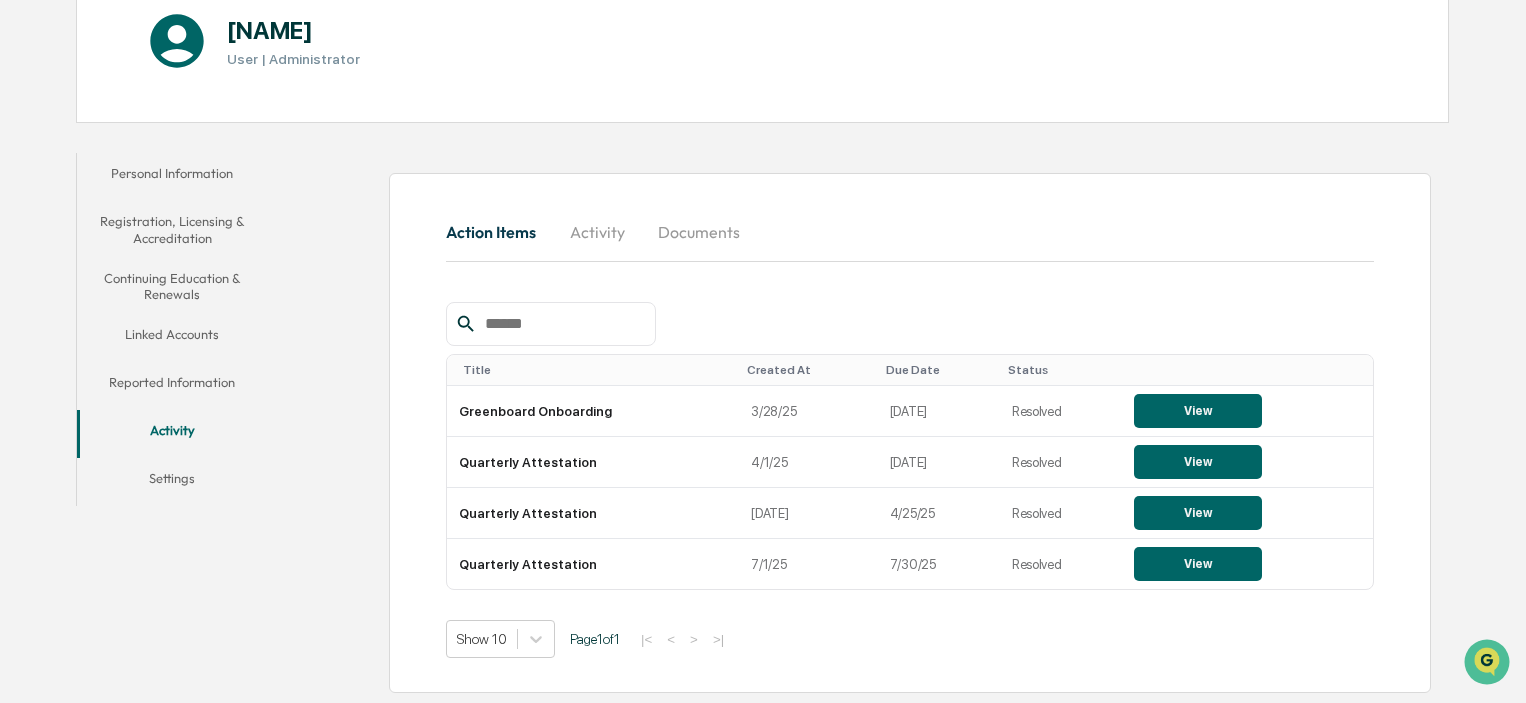 click on "Settings" at bounding box center (172, 482) 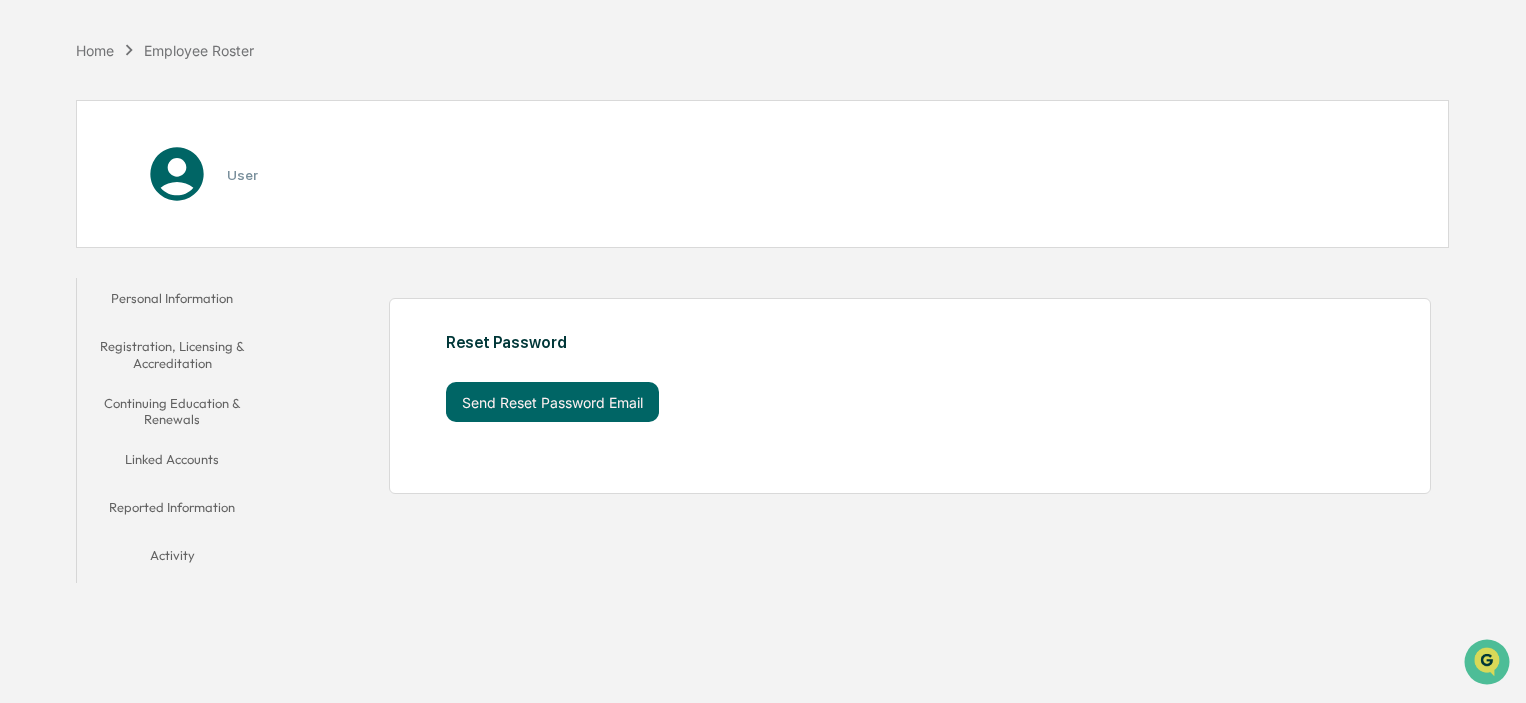 scroll, scrollTop: 95, scrollLeft: 0, axis: vertical 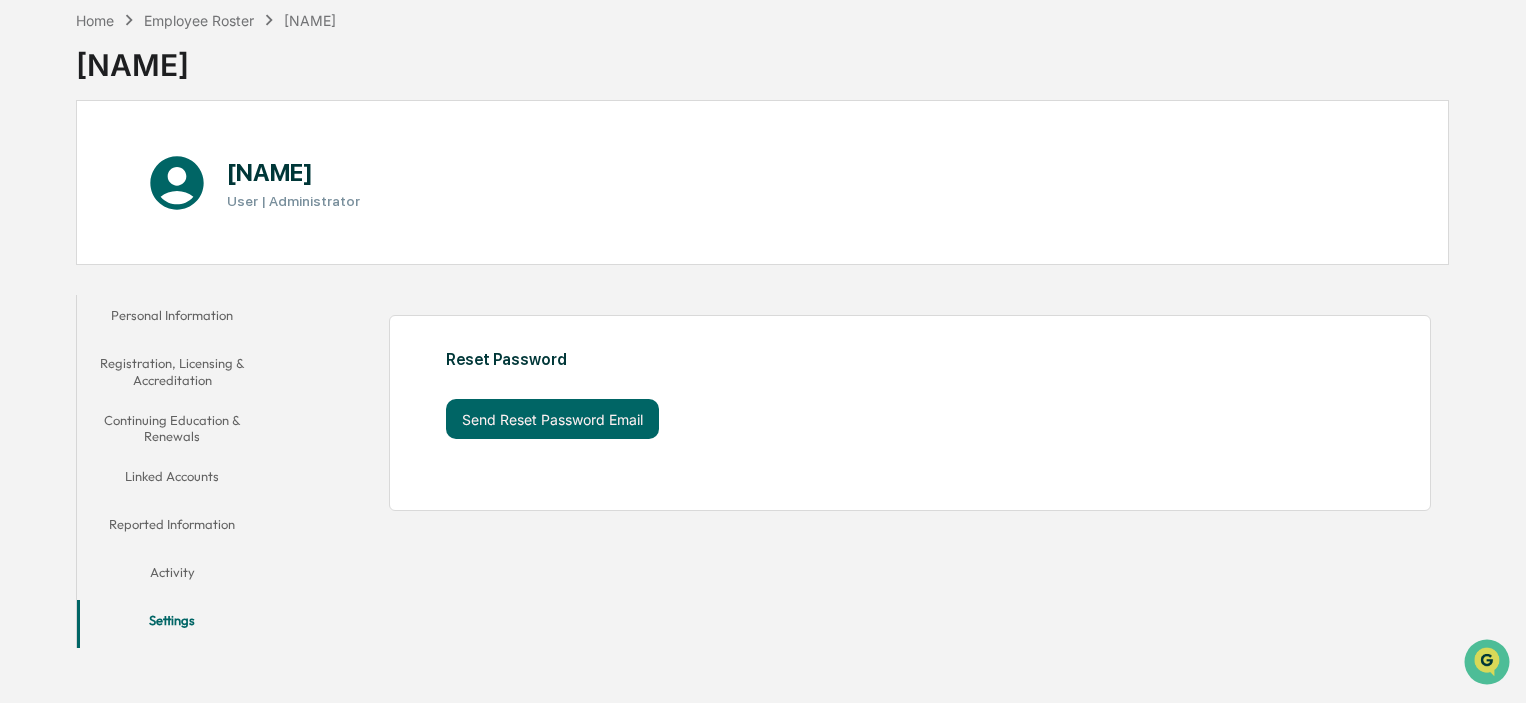 click on "Activity" at bounding box center (172, 576) 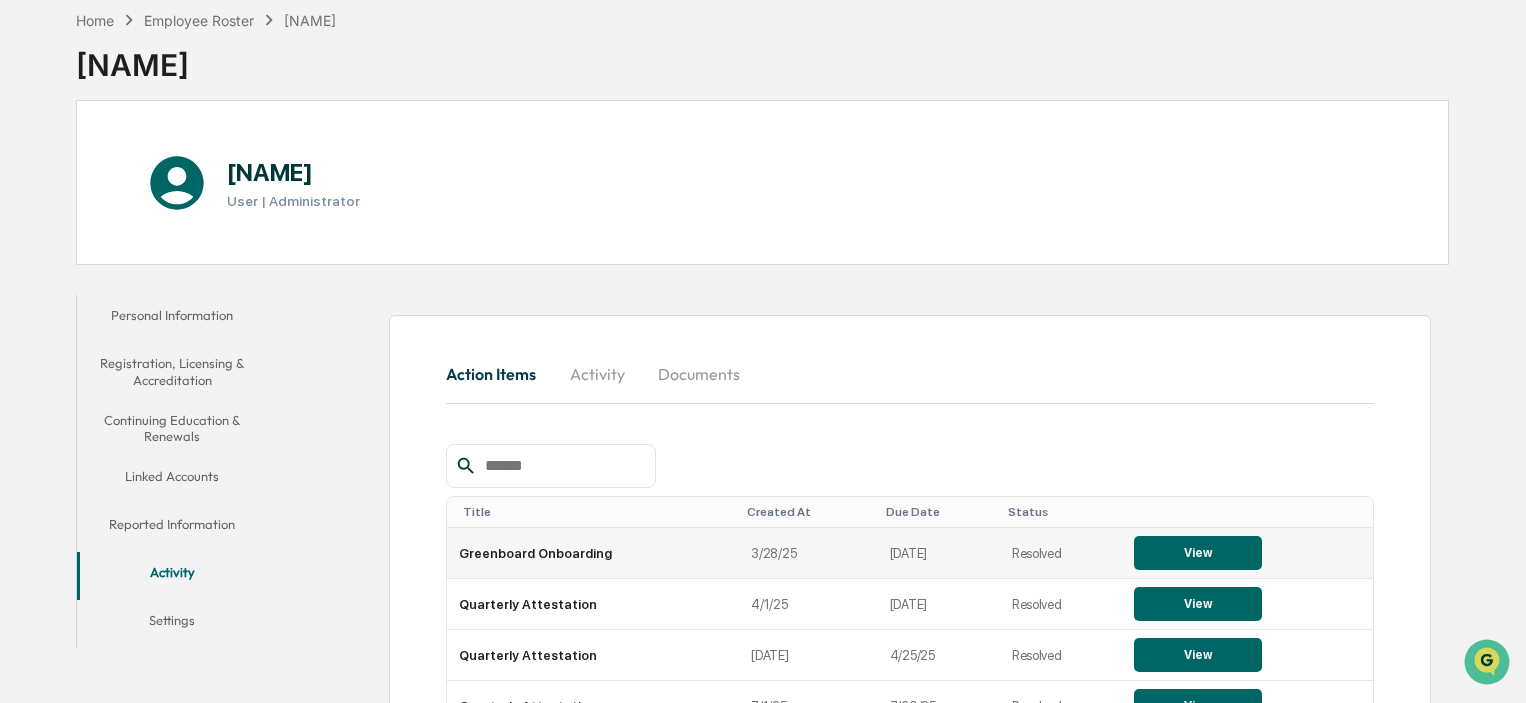 scroll, scrollTop: 237, scrollLeft: 0, axis: vertical 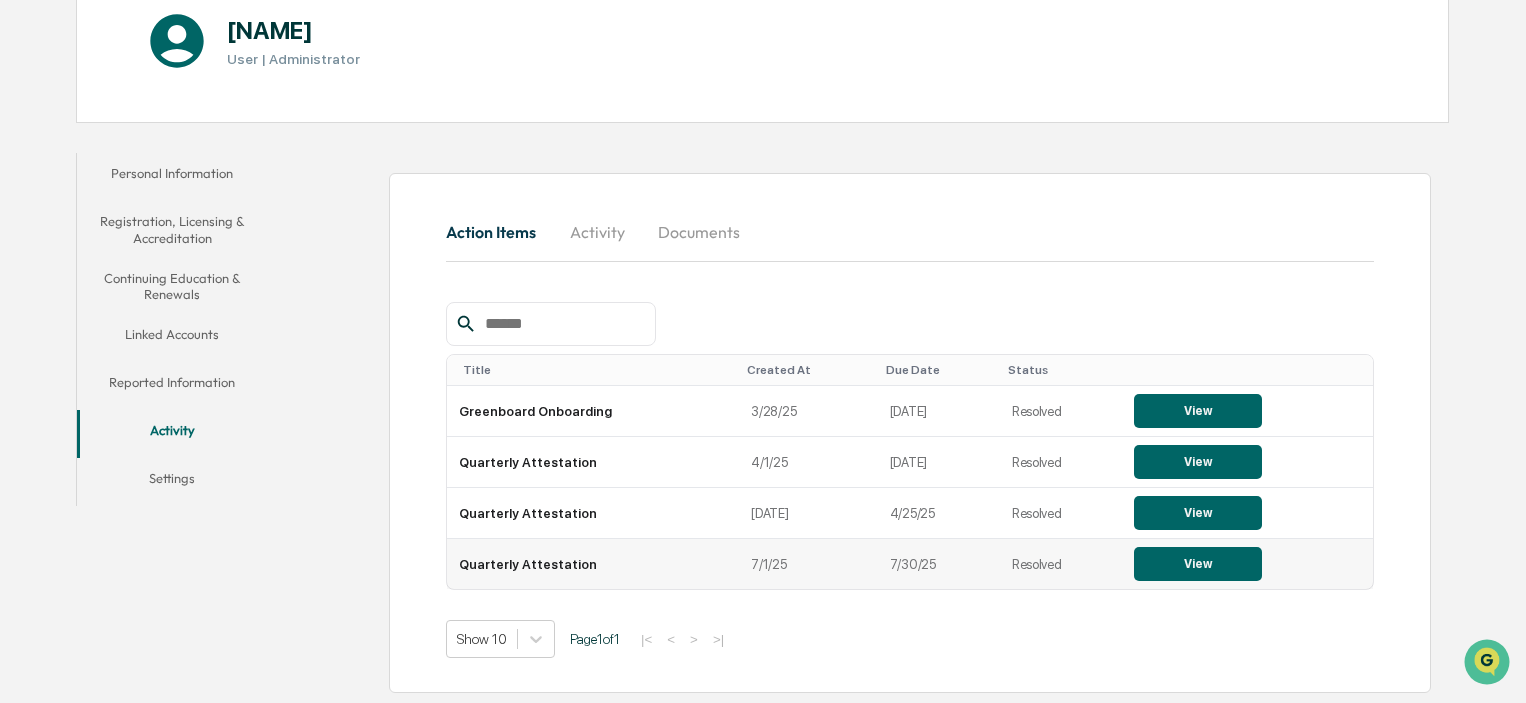 click on "View" at bounding box center (1198, 564) 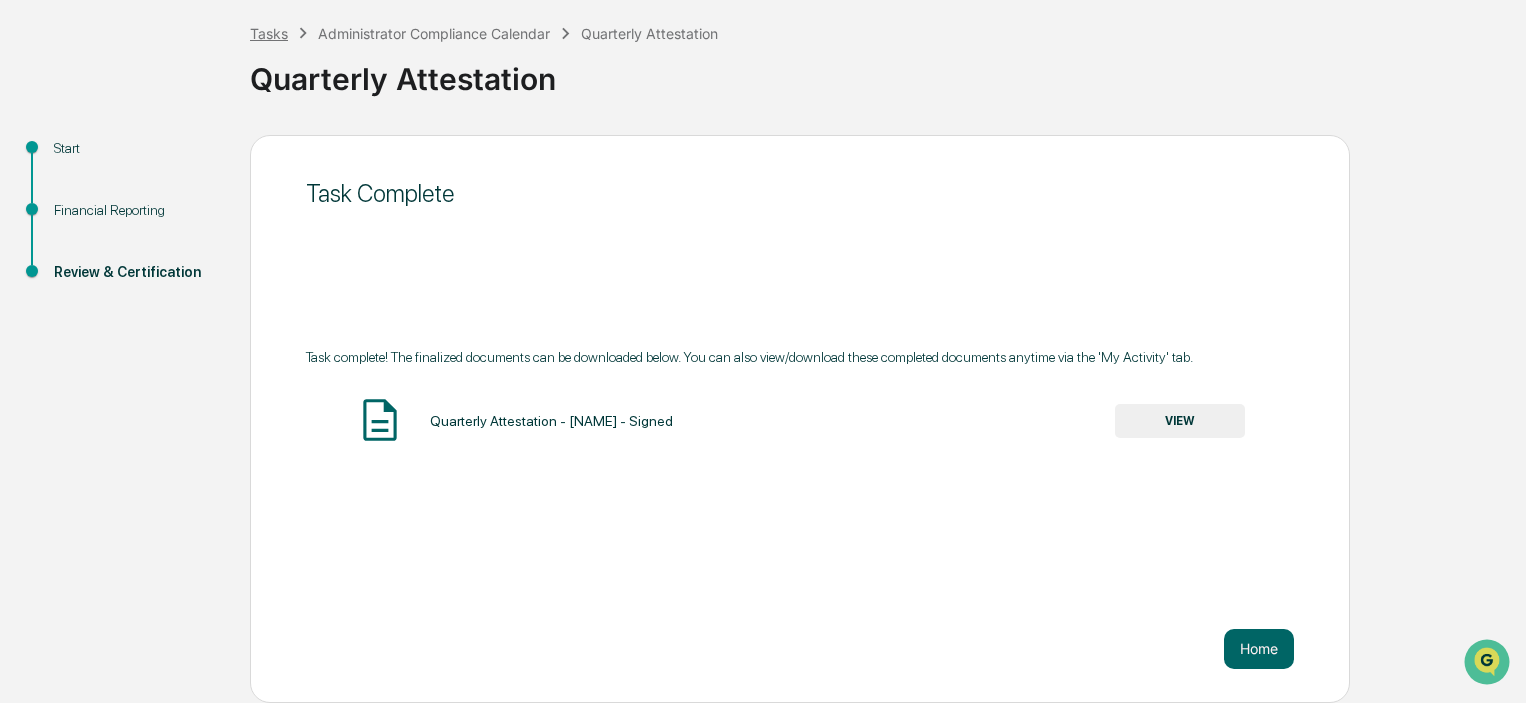 scroll, scrollTop: 0, scrollLeft: 0, axis: both 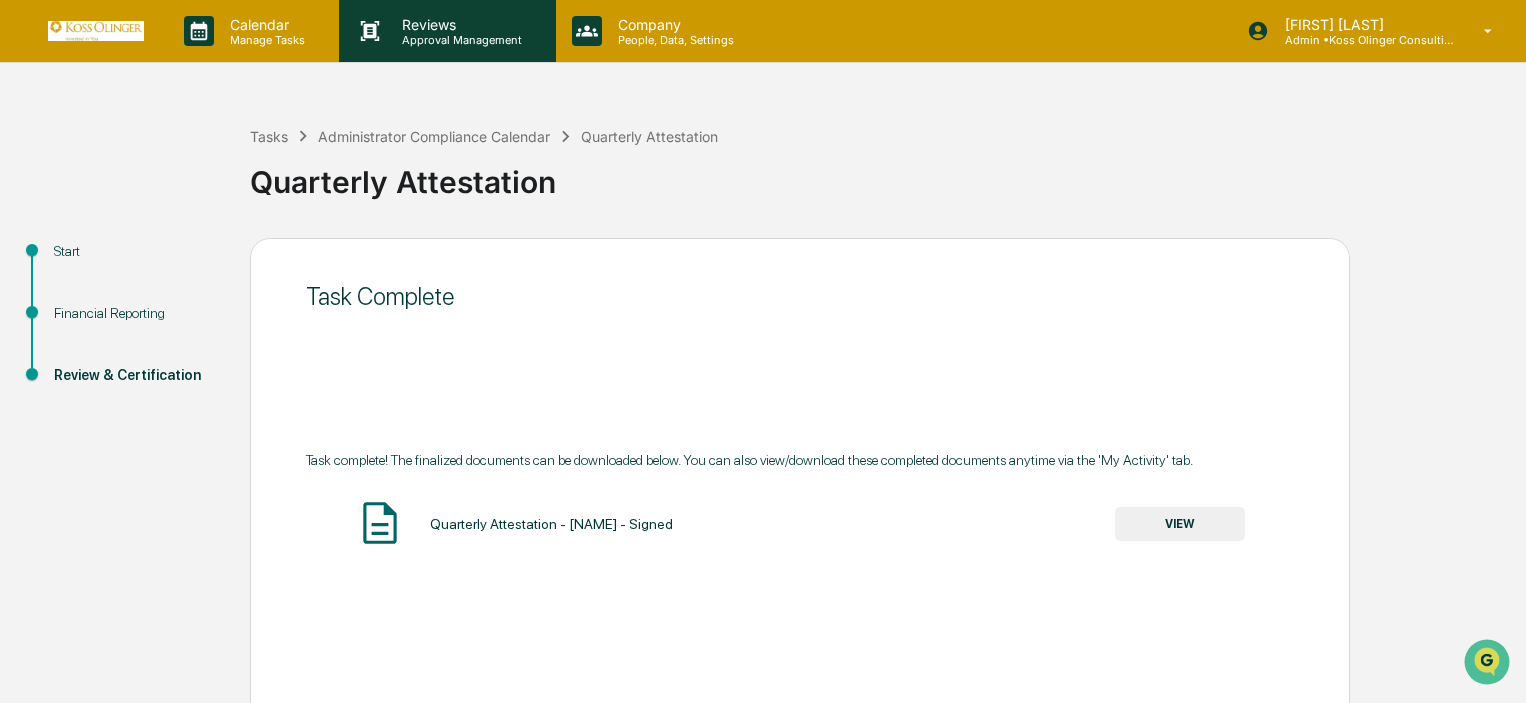click on "Reviews Approval Management" at bounding box center [447, 31] 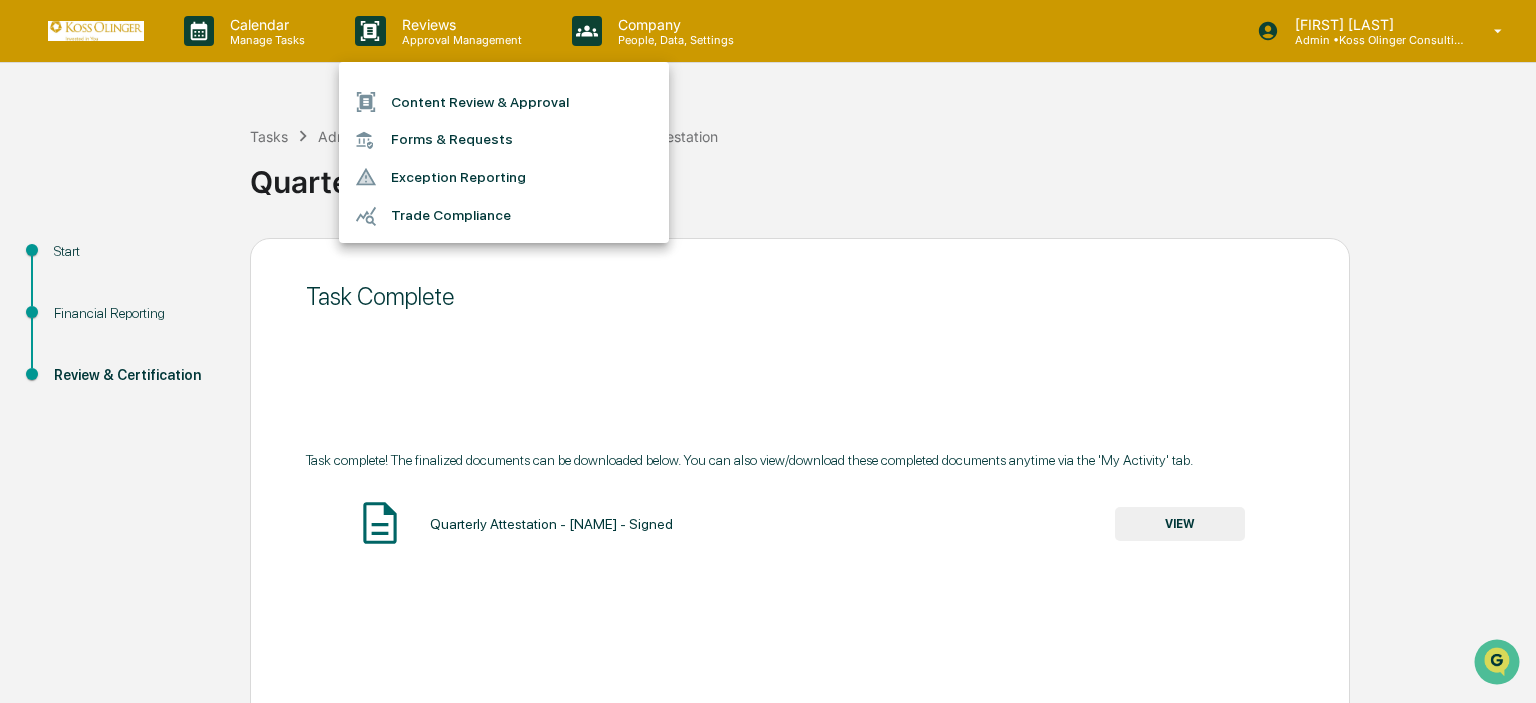 click at bounding box center (768, 351) 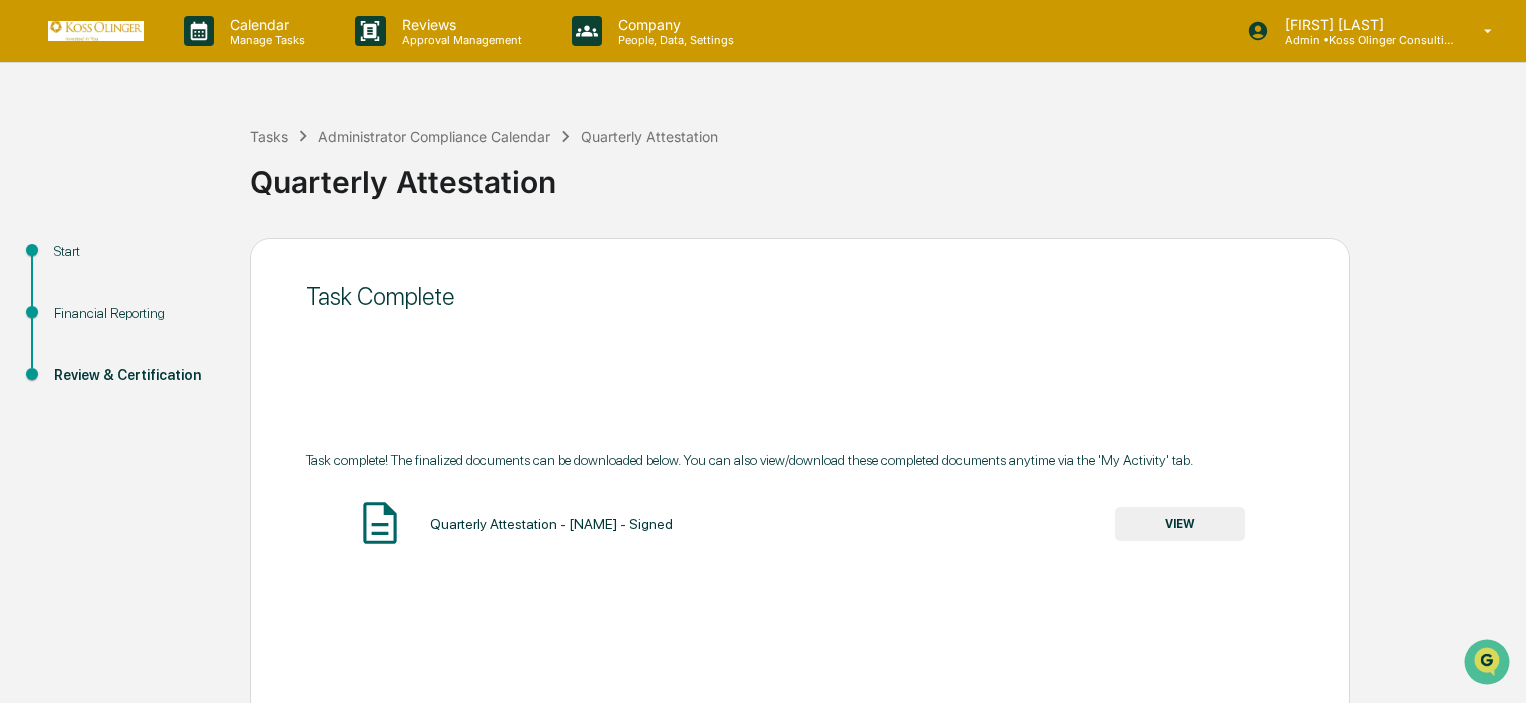click on "Calendar Manage Tasks" at bounding box center (253, 31) 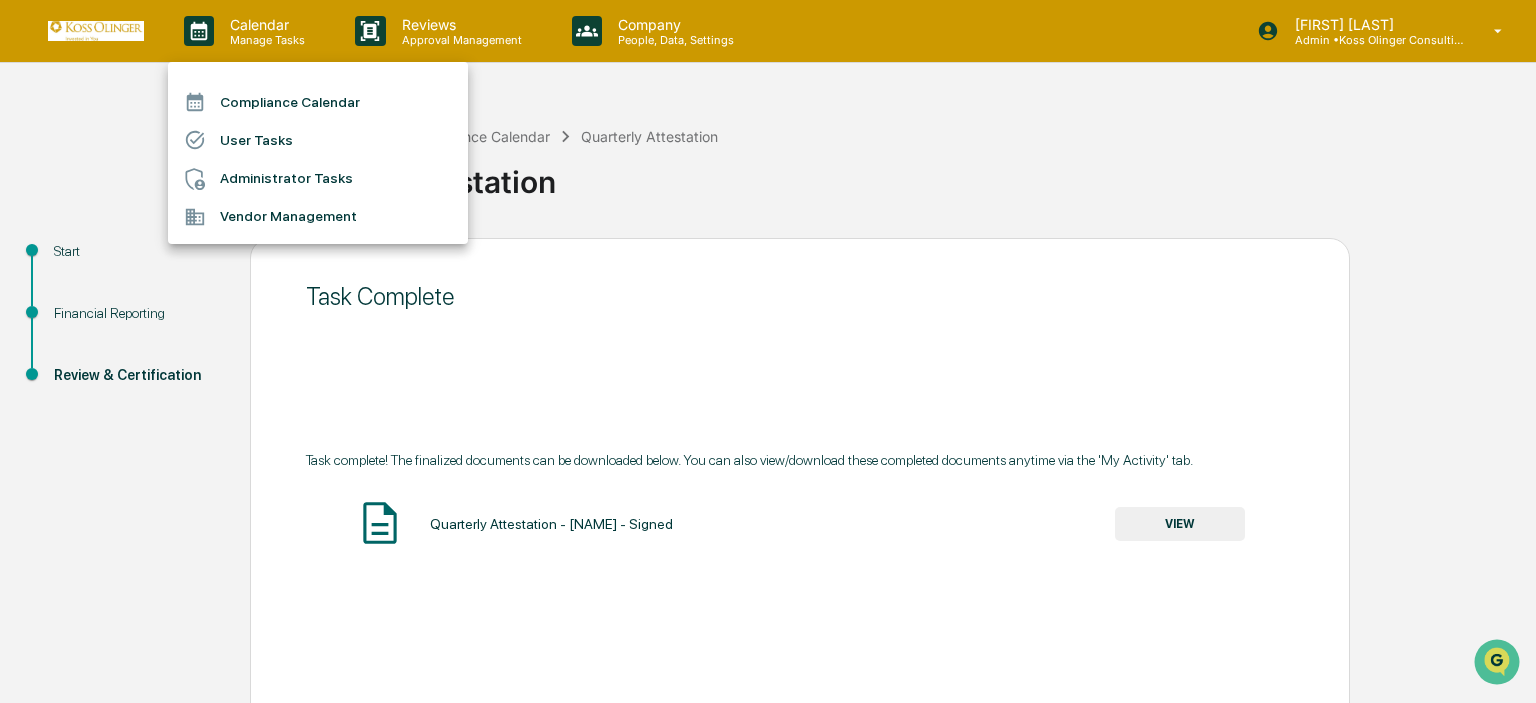 click on "User Tasks" at bounding box center [318, 140] 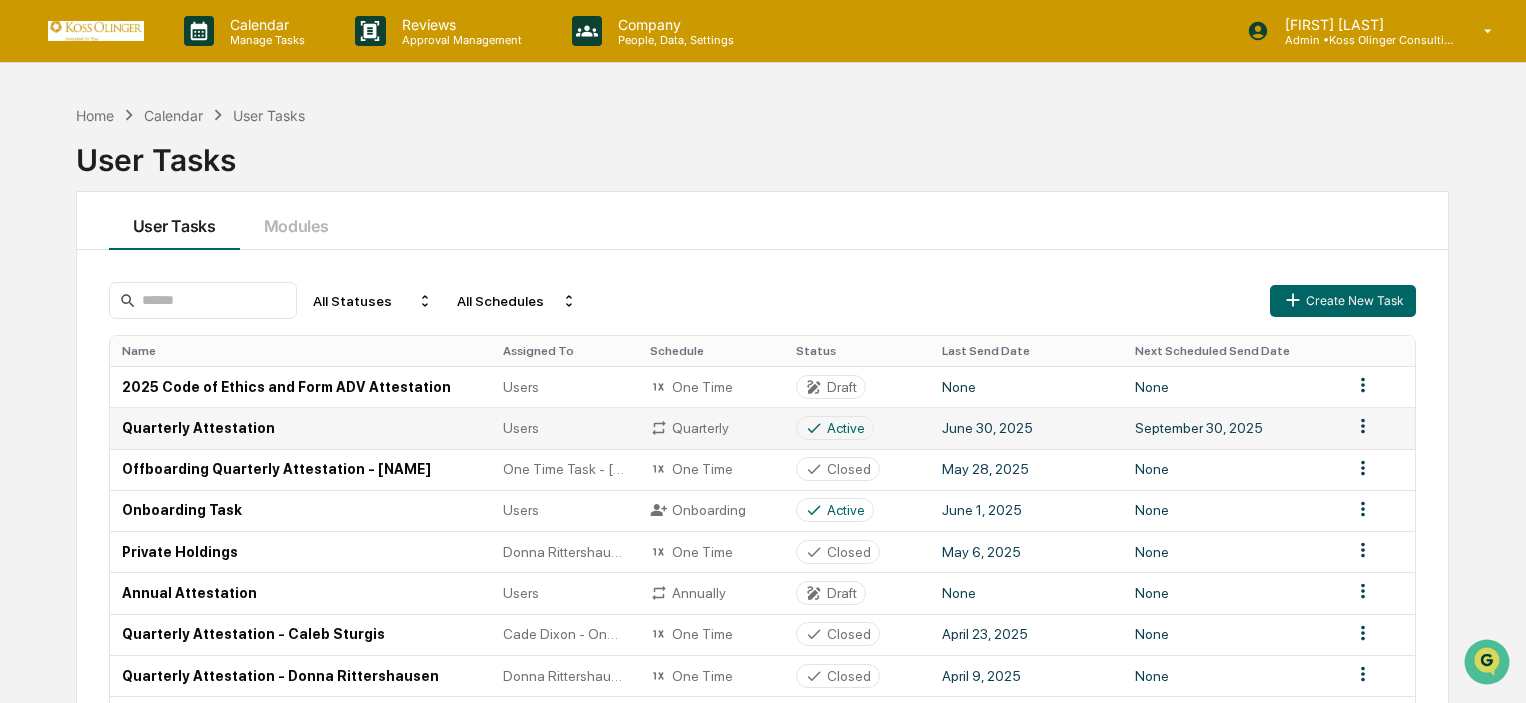 click on "Quarterly Attestation" at bounding box center [301, 427] 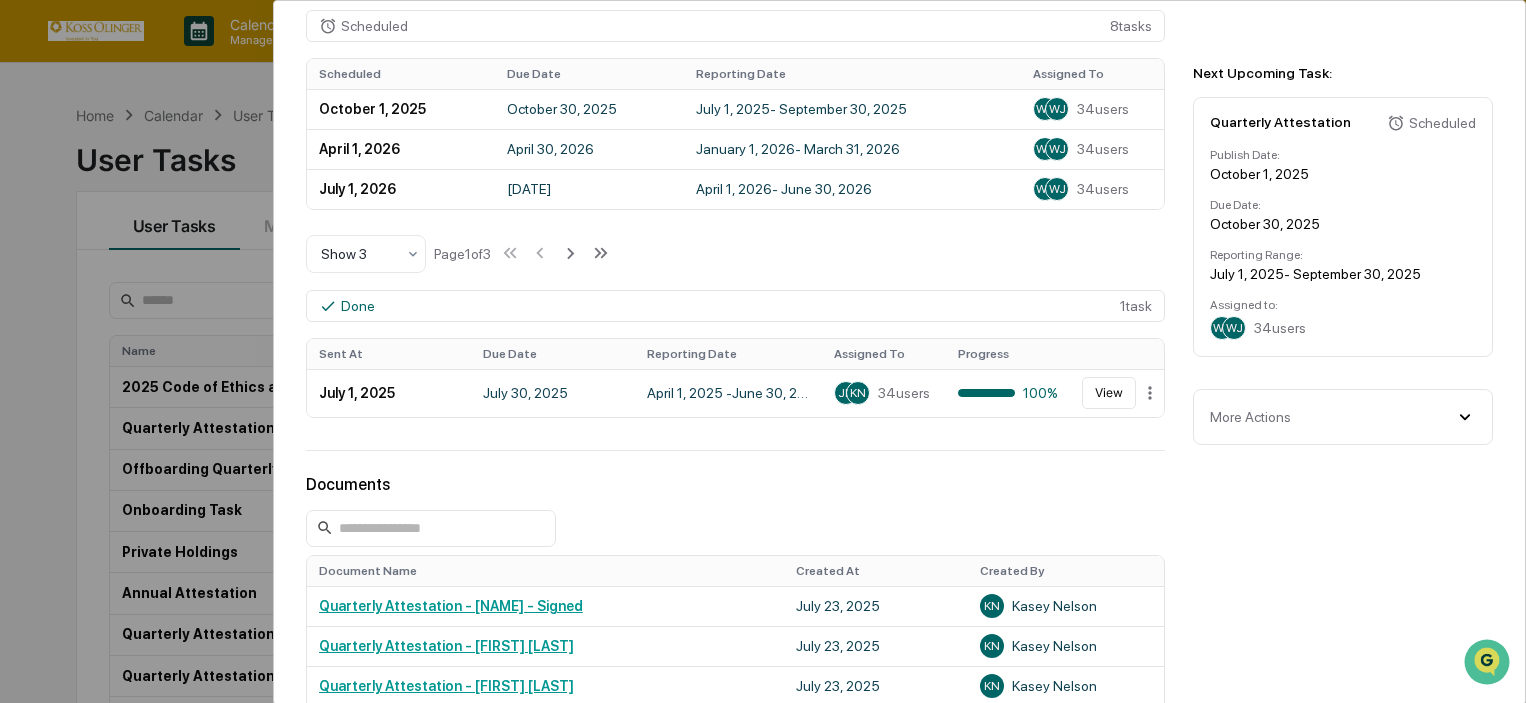 scroll, scrollTop: 1127, scrollLeft: 0, axis: vertical 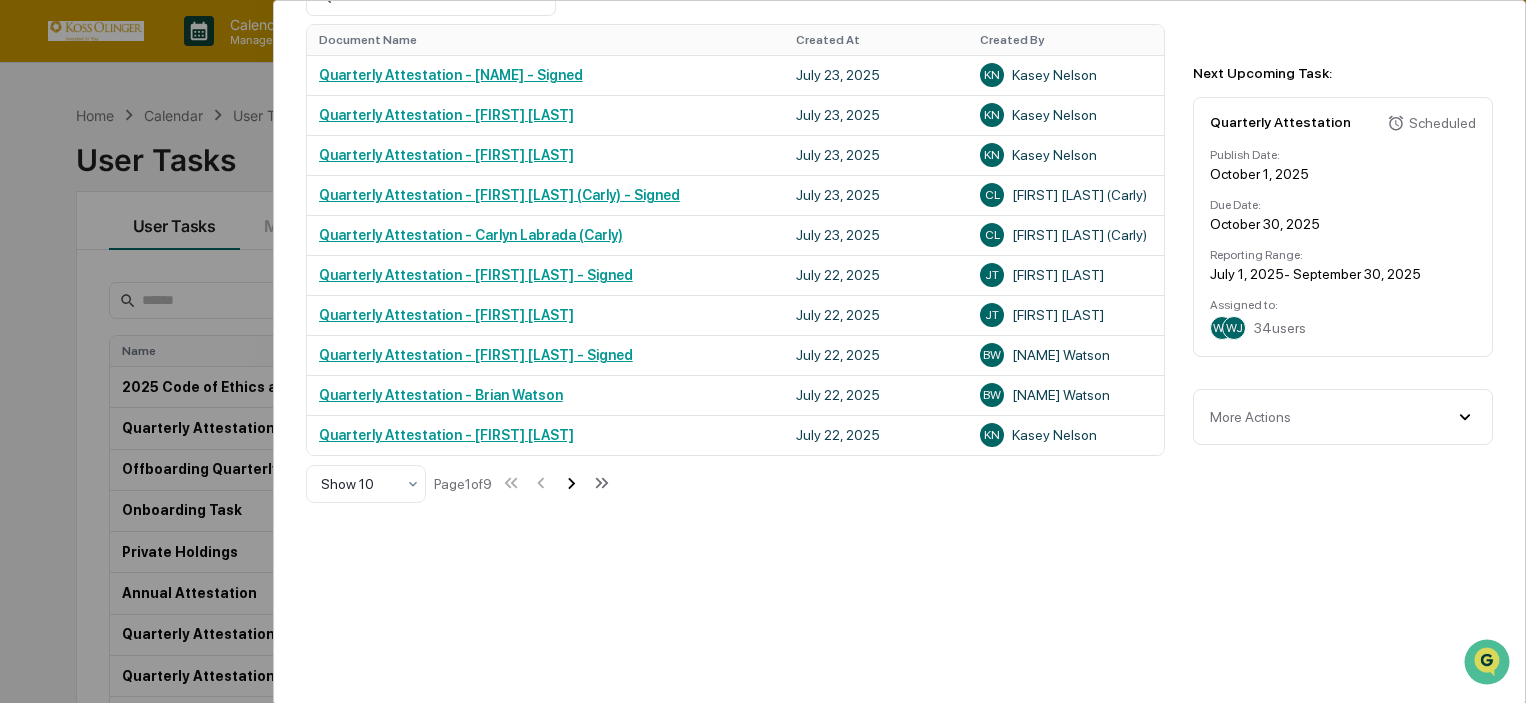 click 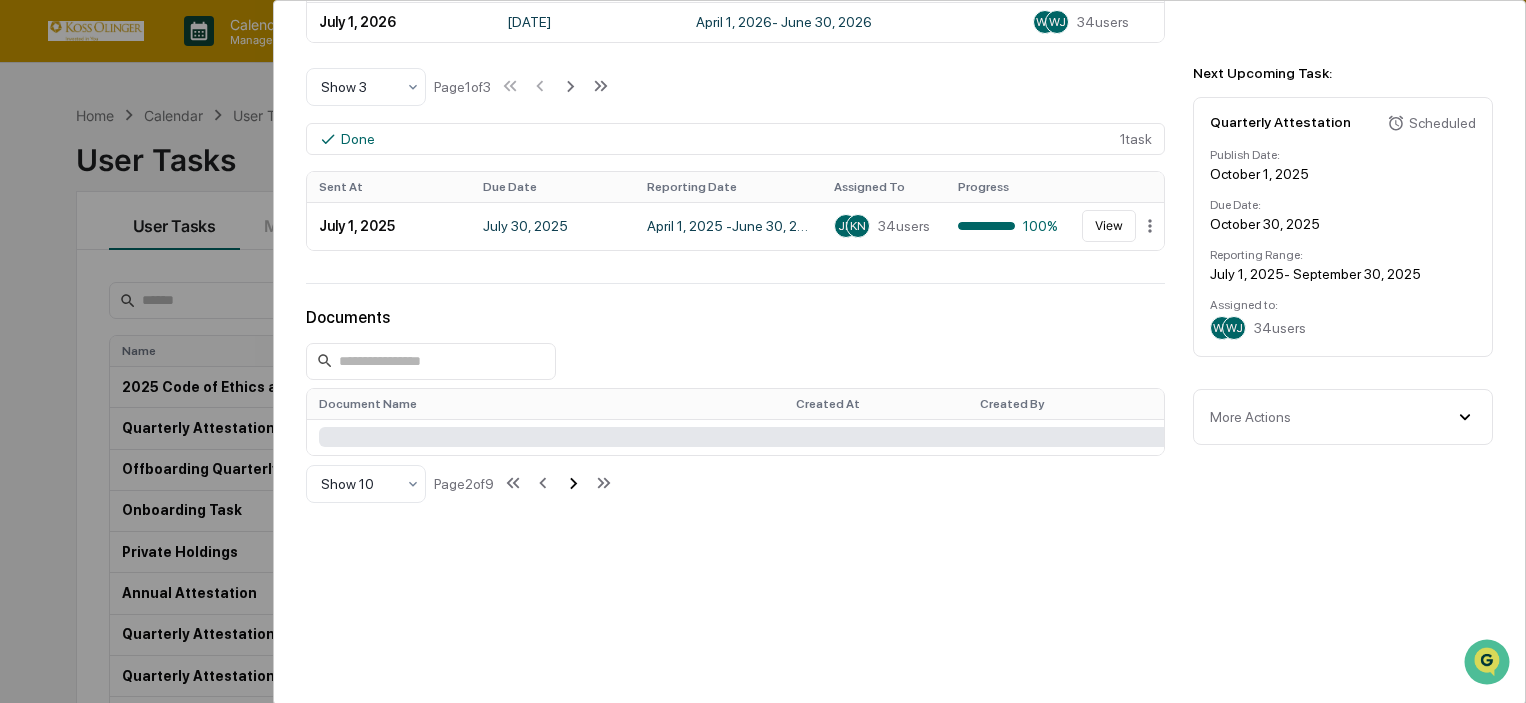 scroll, scrollTop: 1127, scrollLeft: 0, axis: vertical 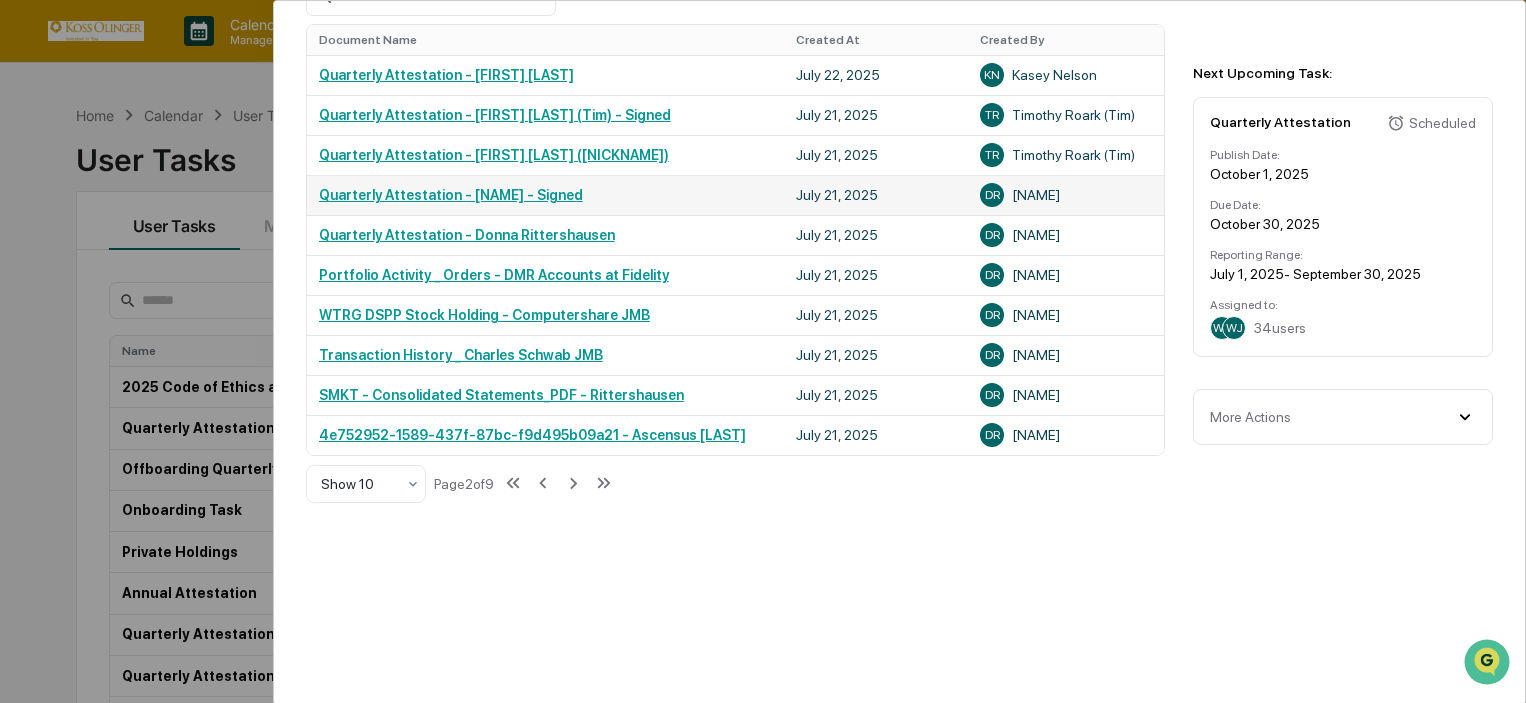click on "Quarterly Attestation - [NAME] - Signed" at bounding box center [451, 195] 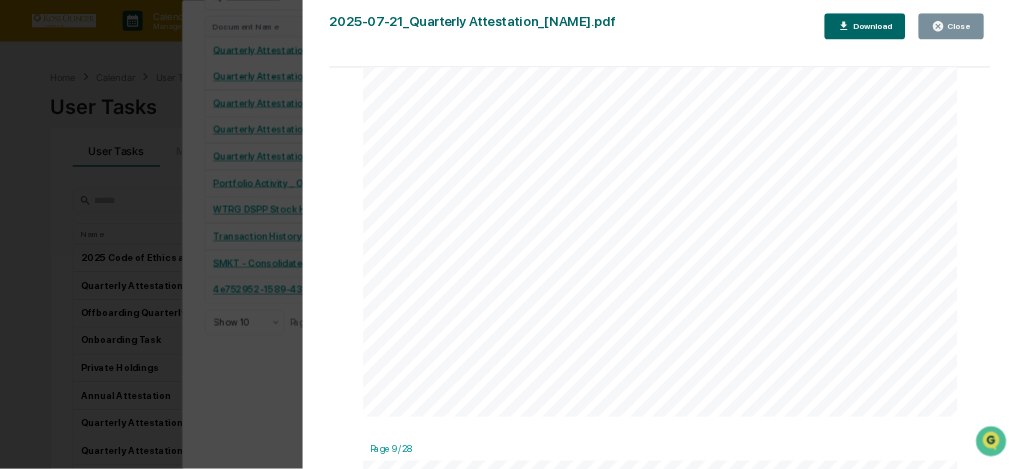 scroll, scrollTop: 9400, scrollLeft: 0, axis: vertical 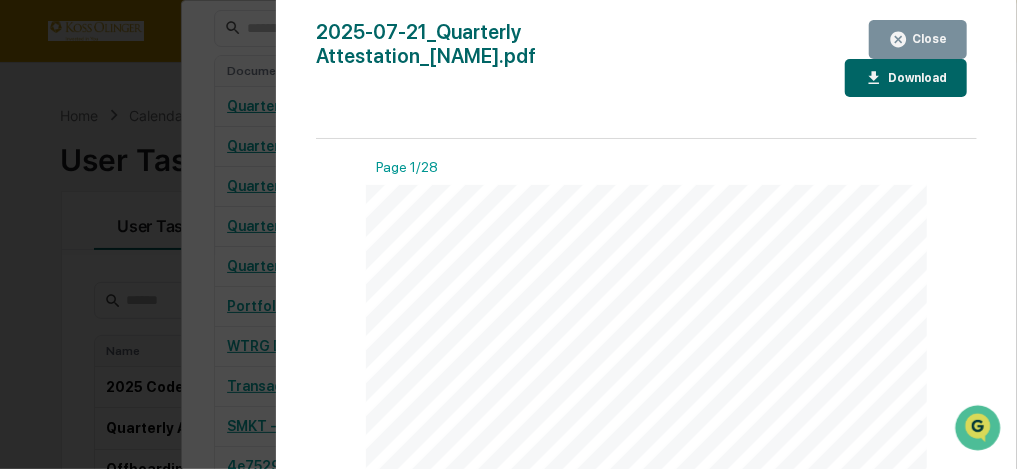 click on "Download" at bounding box center (906, 78) 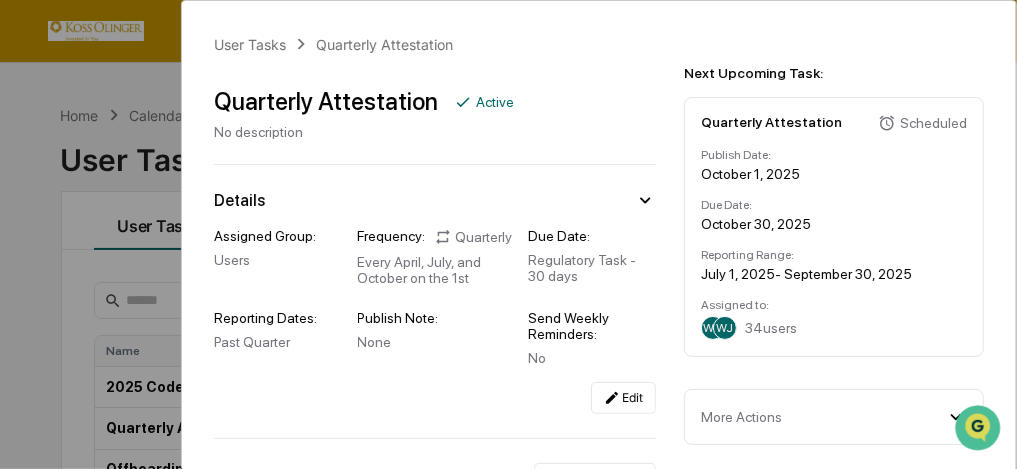 scroll, scrollTop: 0, scrollLeft: 0, axis: both 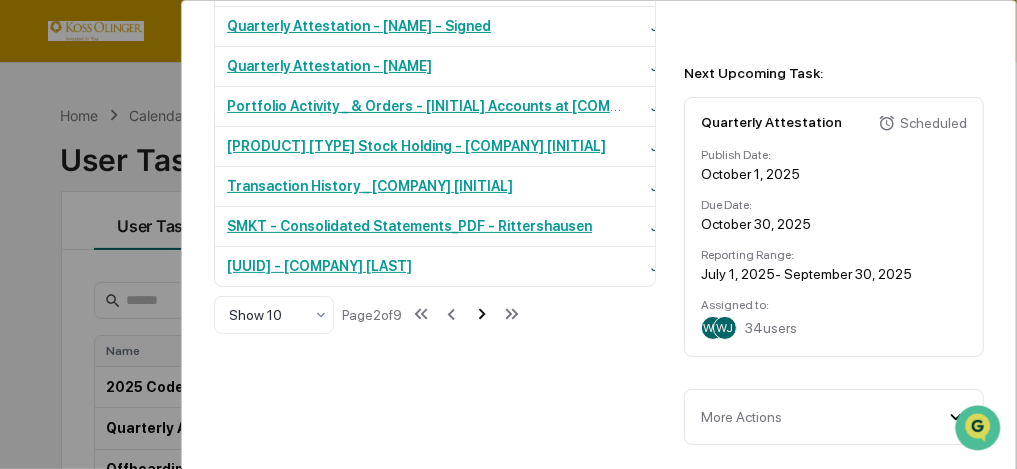 click 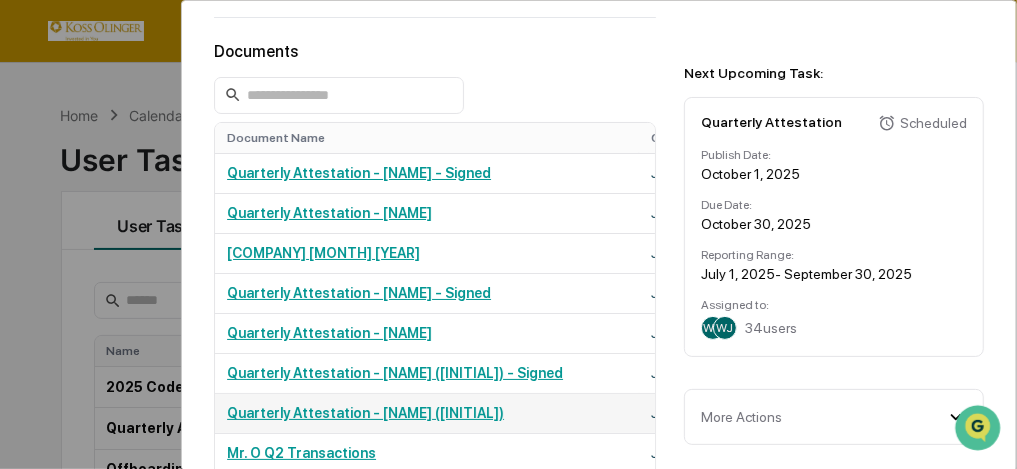 scroll, scrollTop: 1127, scrollLeft: 0, axis: vertical 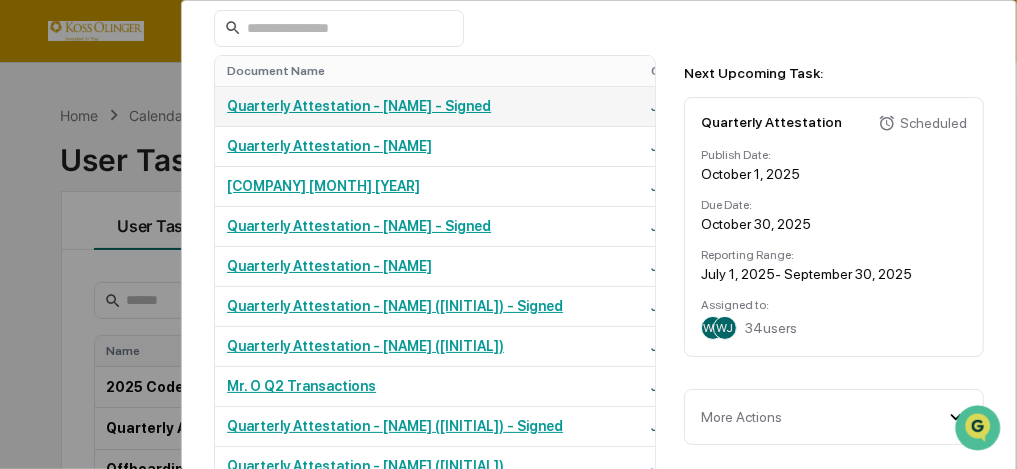 click on "Quarterly Attestation - [NAME] - Signed" at bounding box center [359, 106] 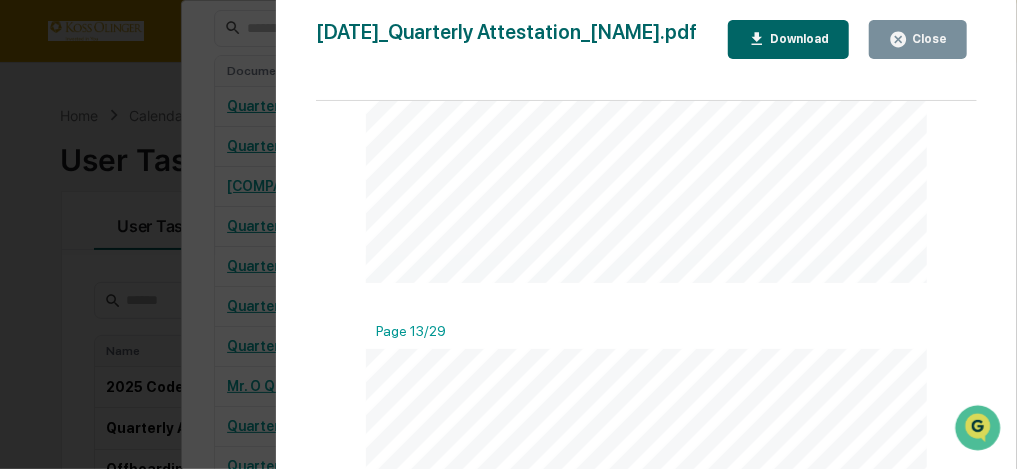 scroll, scrollTop: 8733, scrollLeft: 0, axis: vertical 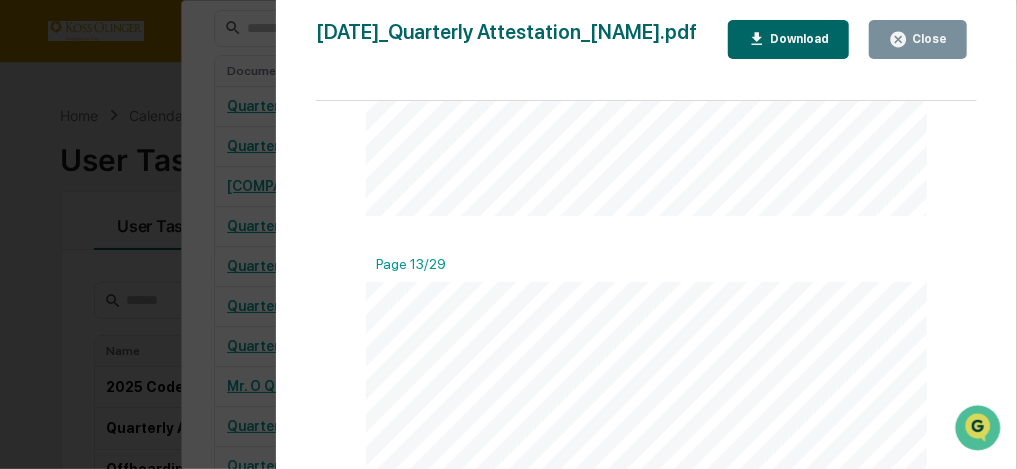 click on "Close" at bounding box center [927, 39] 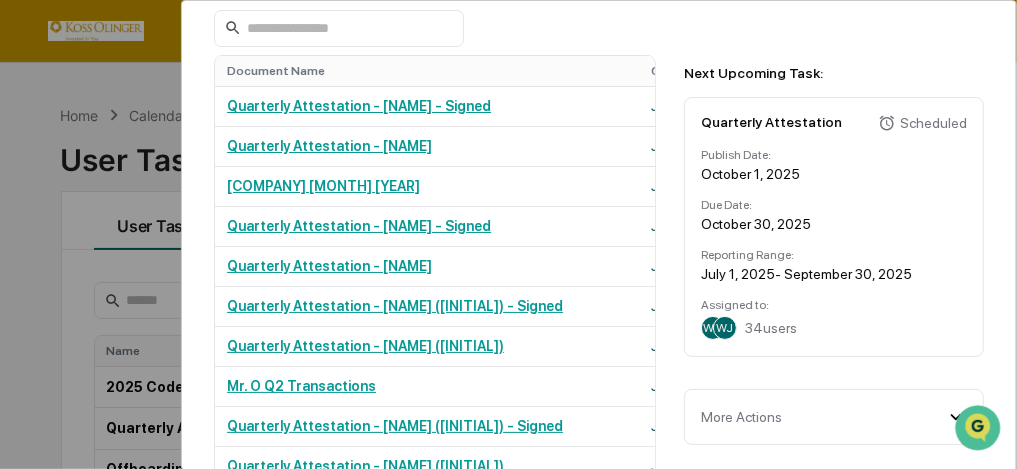 click on "User Tasks Quarterly Attestation Quarterly Attestation Active No description Details Assigned Group:  Users Frequency:    Quarterly Every April, July, and October on the 1st Due Date:  Regulatory Task - 30 days Reporting Dates:  Past Quarter Publish Note:  None Send Weekly Reminders:  No Edit Workflow Edit Workflow Start Financial Reporting Review & Certification Task Schedule Scheduled   8  task s Scheduled Due Date Reporting Date Assigned To October 1, 2025 October 30, 2025 July 1, 2025  -   September 30, 2025 WD WJ 34  users April 1, 2026 April 30, 2026 January 1, 2026  -   March 31, 2026 WD WJ 34  users July 1, 2026 July 30, 2026 April 1, 2026  -   June 30, 2026 WD WJ 34  users Show 3 Page  1  of  3 Done   1  task Sent At Due Date Reporting Date Assigned To Progress July 1, 2025 July 30, 2025 April 1, 2025   -  June 30, 2025 JM KN 34  users 100% View Documents Document Name Created At Created By Quarterly Attestation - Brittney Olinger - Signed July 21, 2025 BO Brittney Olinger July 21, 2025 BO BO SR SR 3" at bounding box center (508, 234) 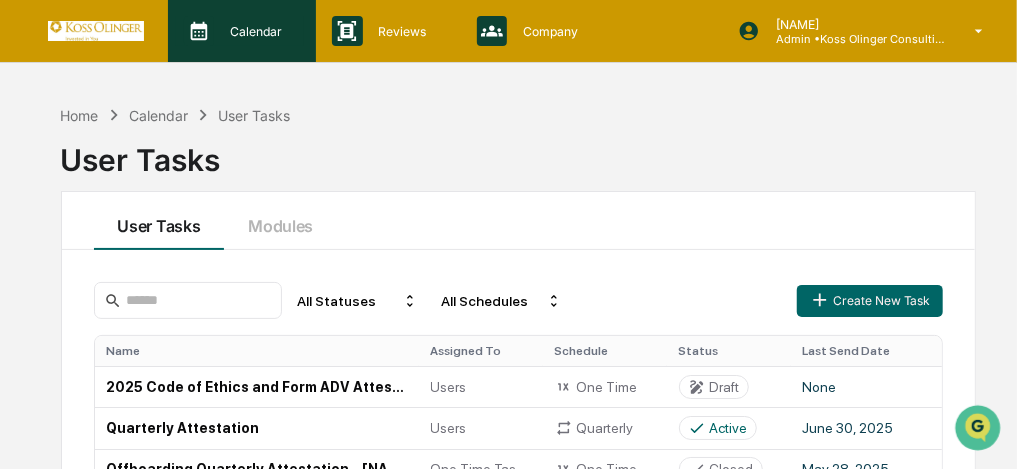 click on "Calendar Manage Tasks" at bounding box center (240, 31) 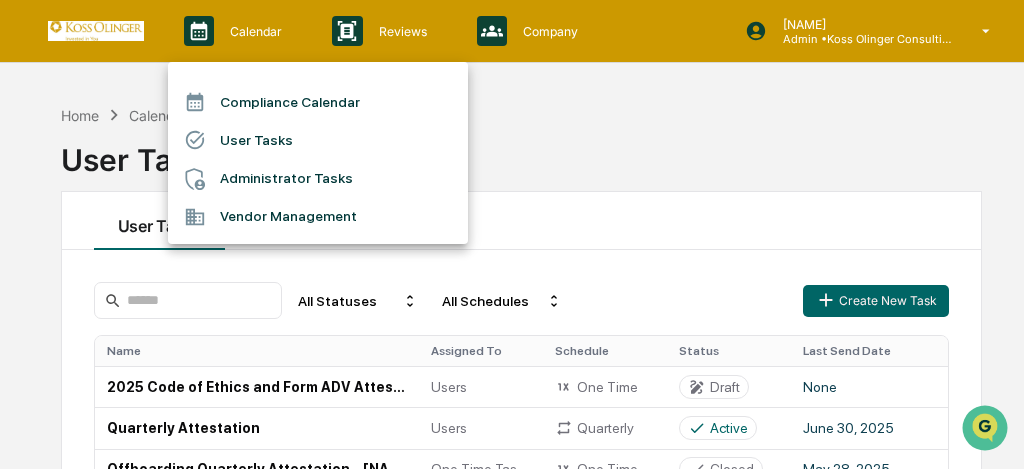 click on "User Tasks" at bounding box center [318, 140] 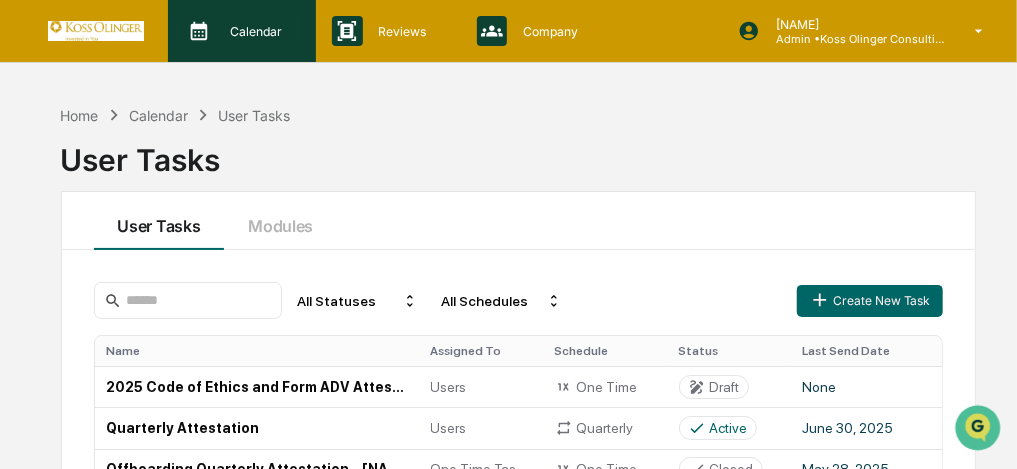 click on "Calendar" at bounding box center (253, 31) 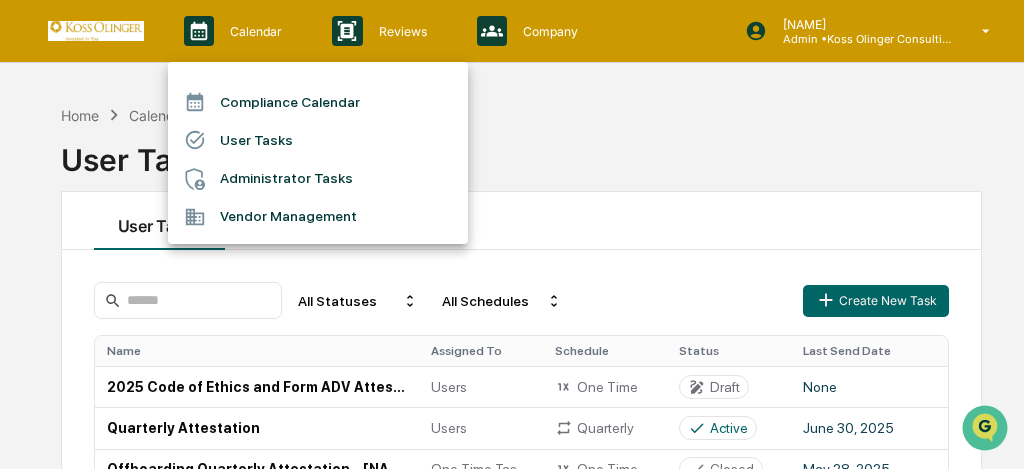 click on "Administrator Tasks" at bounding box center (318, 179) 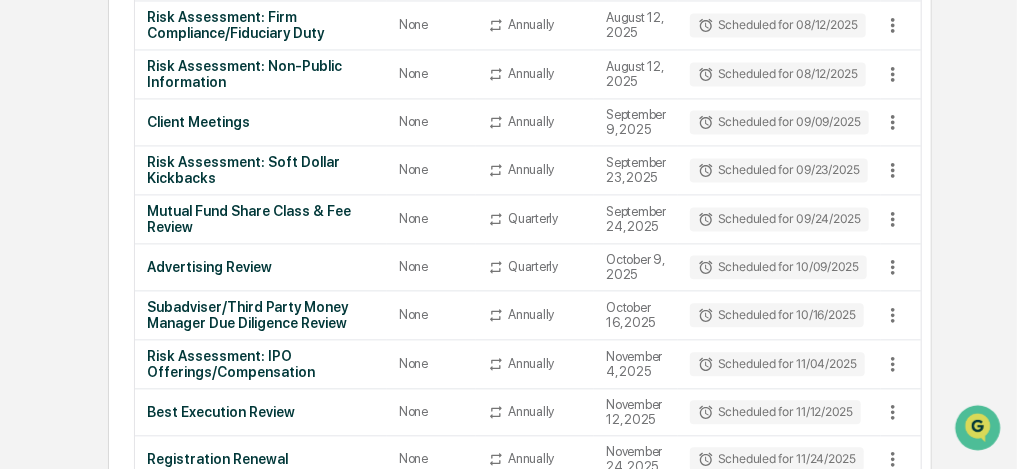 scroll, scrollTop: 1379, scrollLeft: 0, axis: vertical 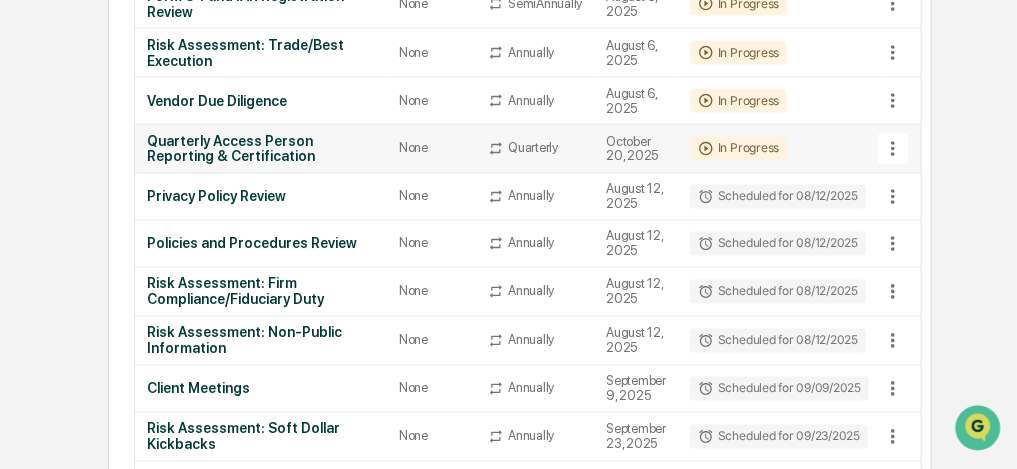 click on "Quarterly Access Person Reporting & Certification" at bounding box center (261, 149) 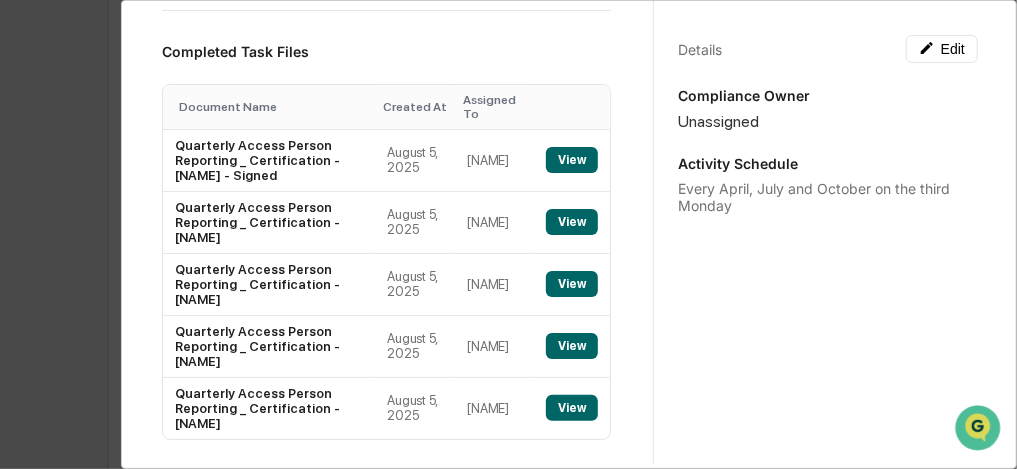 scroll, scrollTop: 1066, scrollLeft: 0, axis: vertical 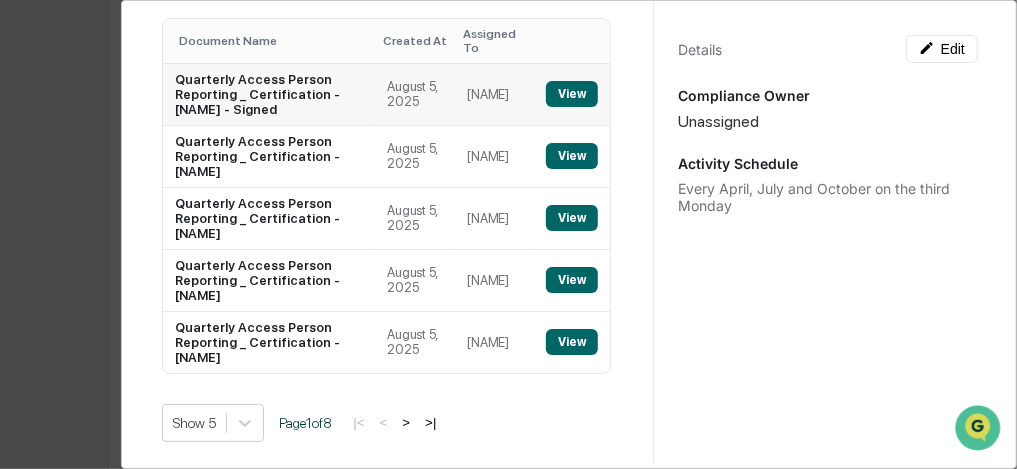 click on "View" at bounding box center (572, 94) 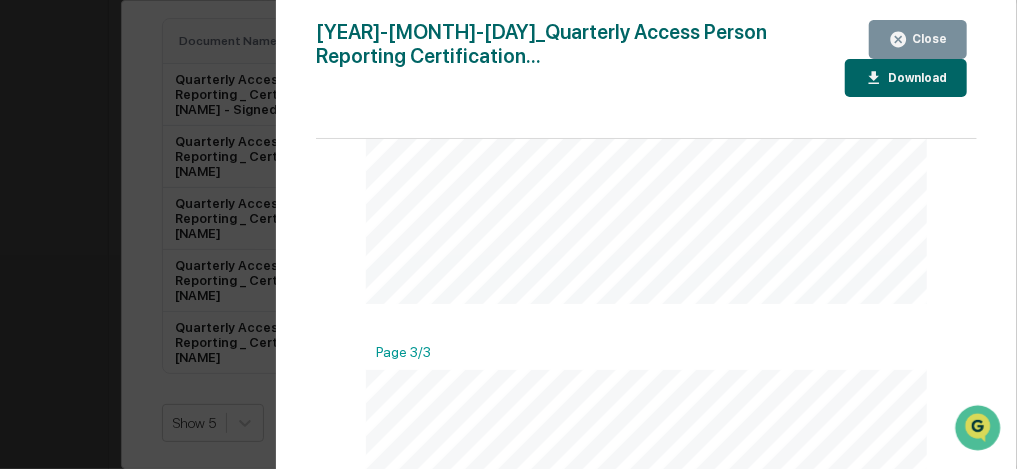 scroll, scrollTop: 2162, scrollLeft: 0, axis: vertical 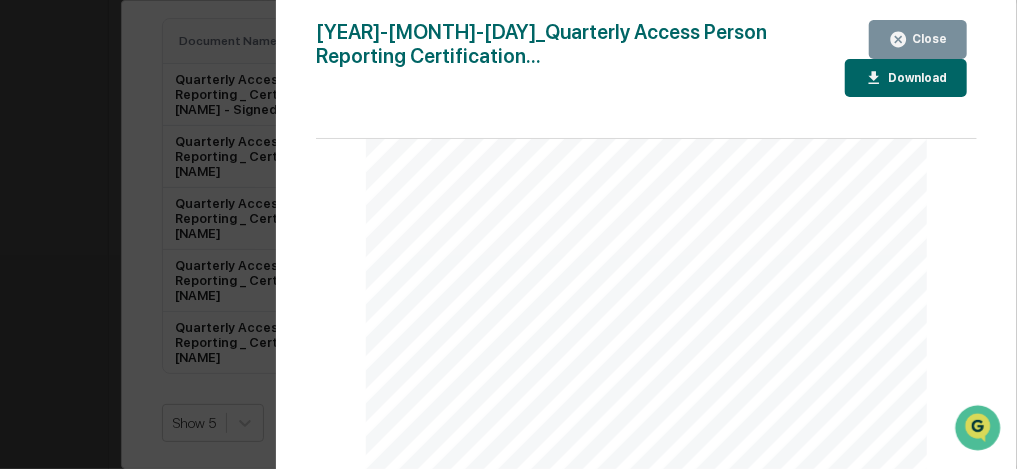 click on "Close" at bounding box center [927, 39] 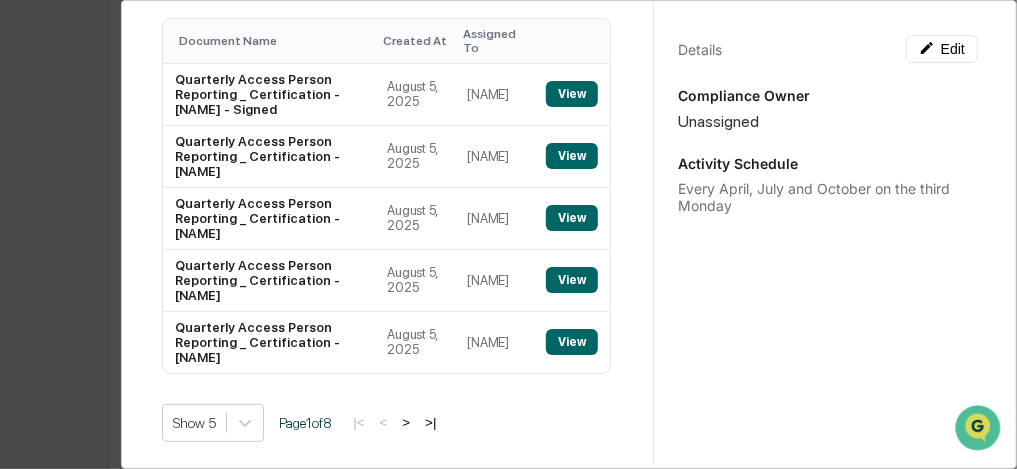 click on ">" at bounding box center (406, 422) 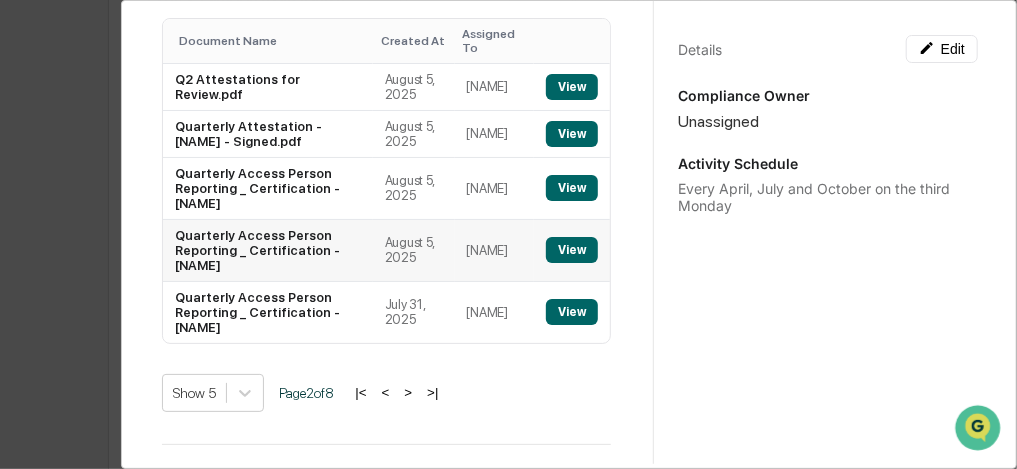 type 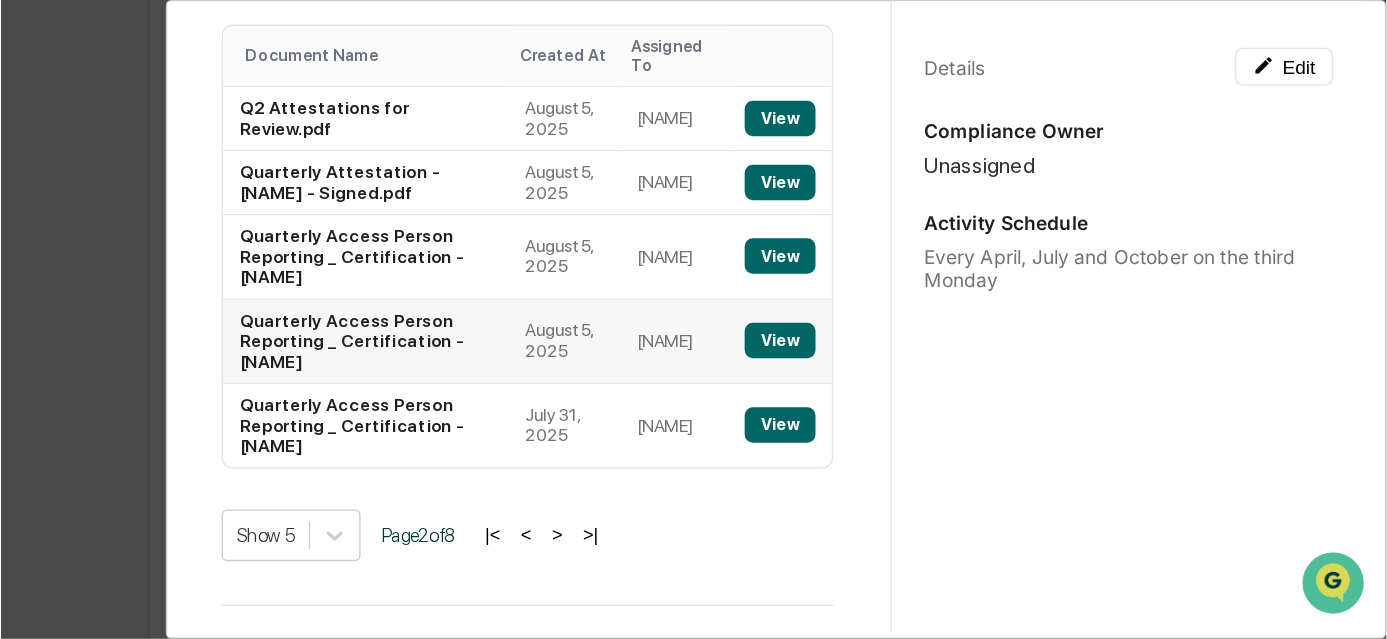 scroll, scrollTop: 1379, scrollLeft: 0, axis: vertical 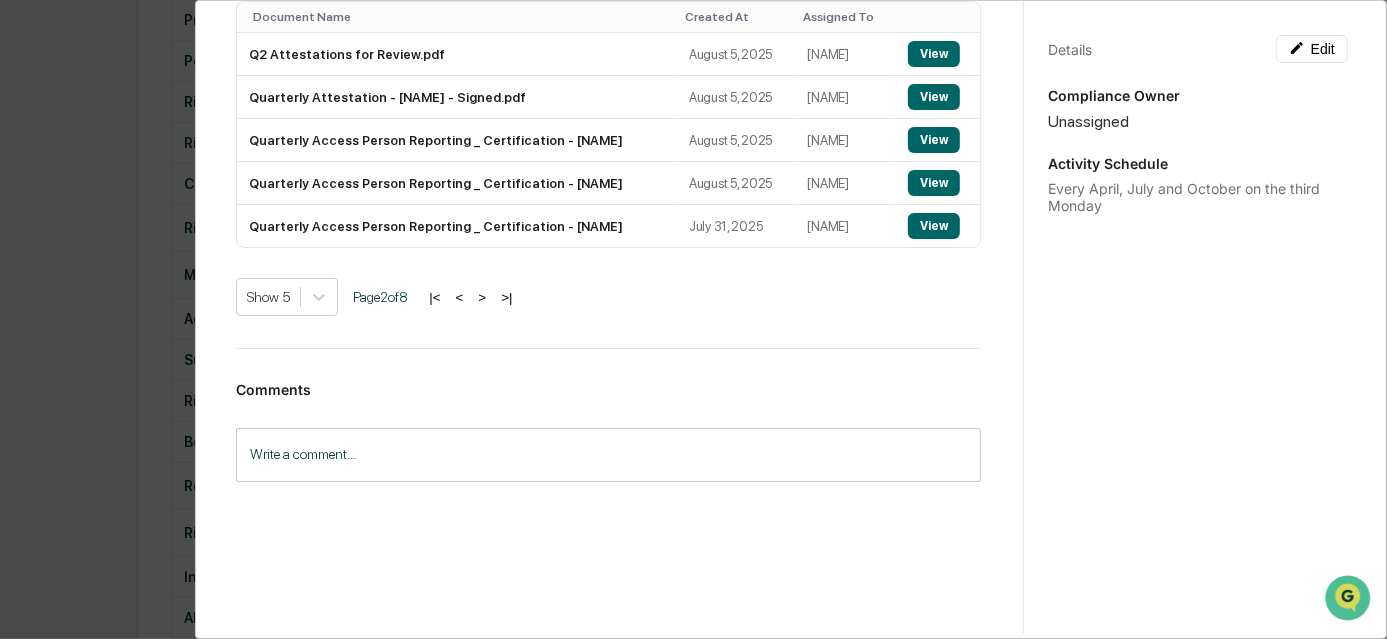click on "Write a comment..." at bounding box center (608, 454) 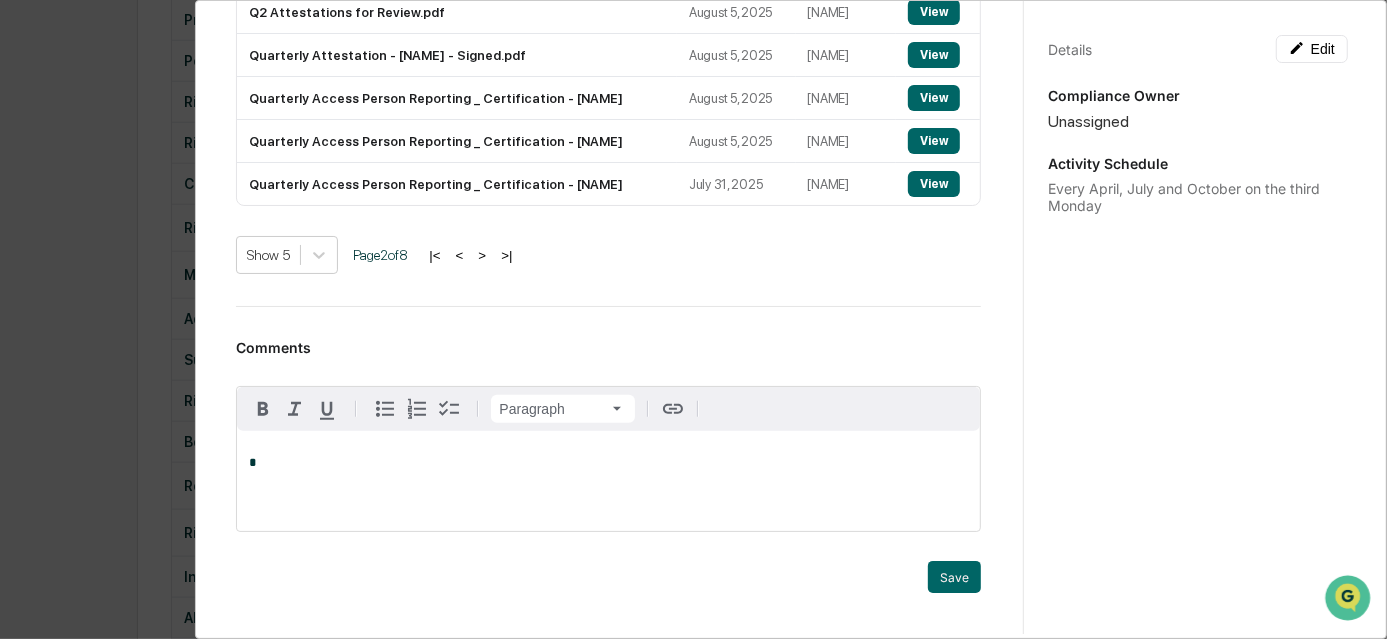 type 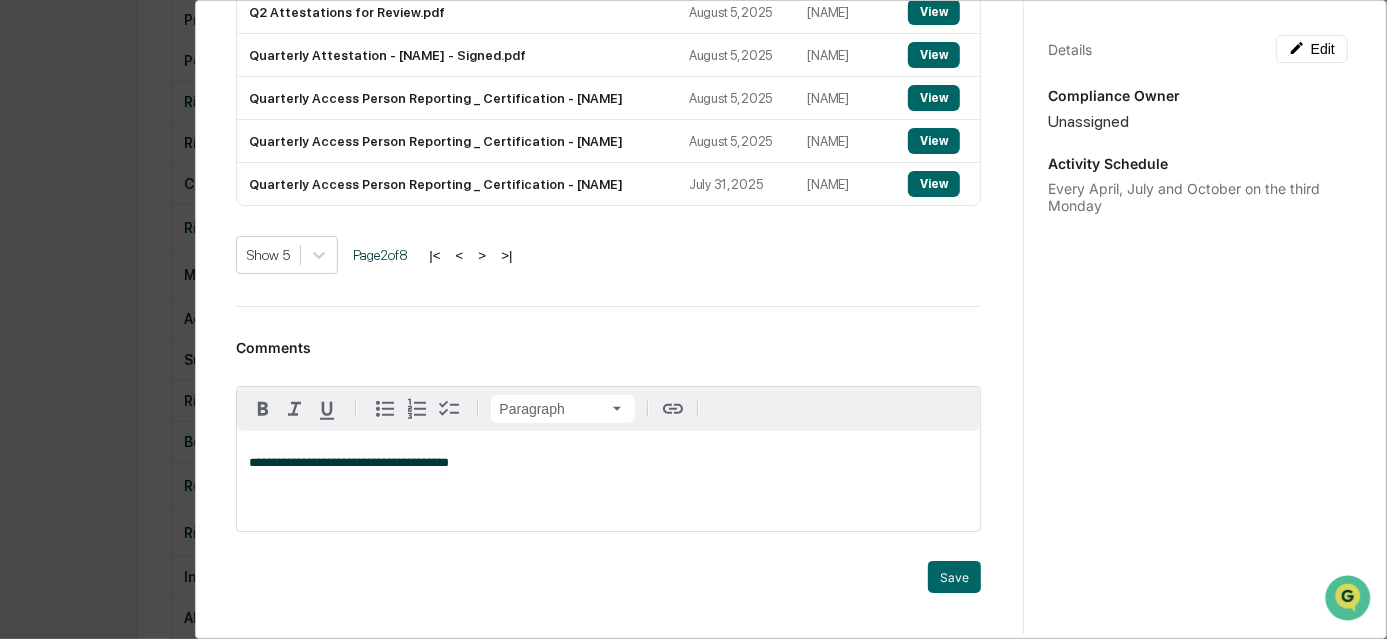 click on "**********" at bounding box center [349, 462] 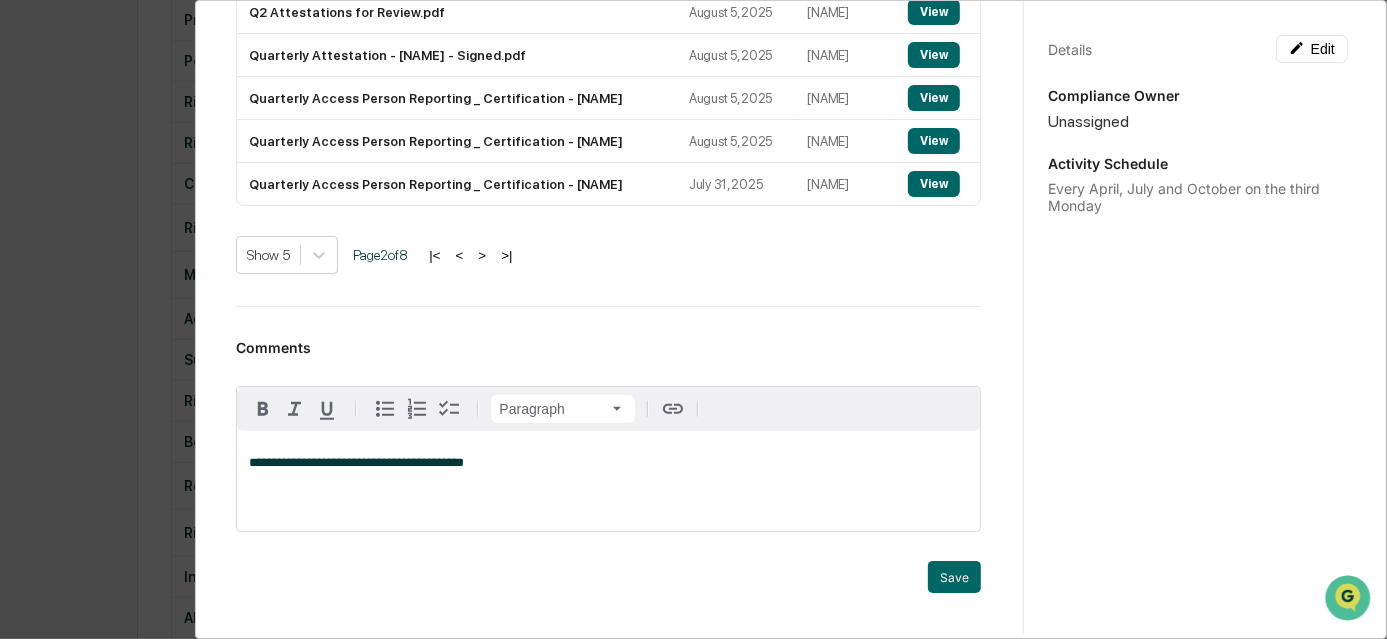 click on "**********" at bounding box center (608, 463) 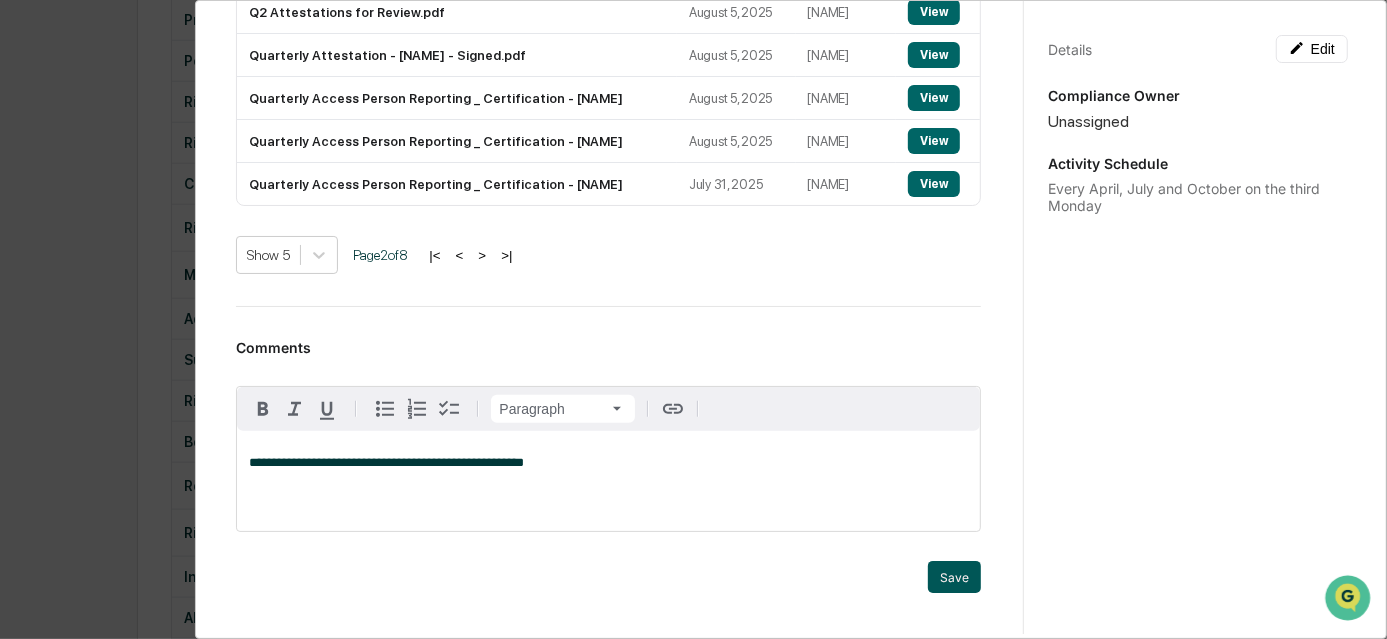 click on "Save" at bounding box center [954, 577] 